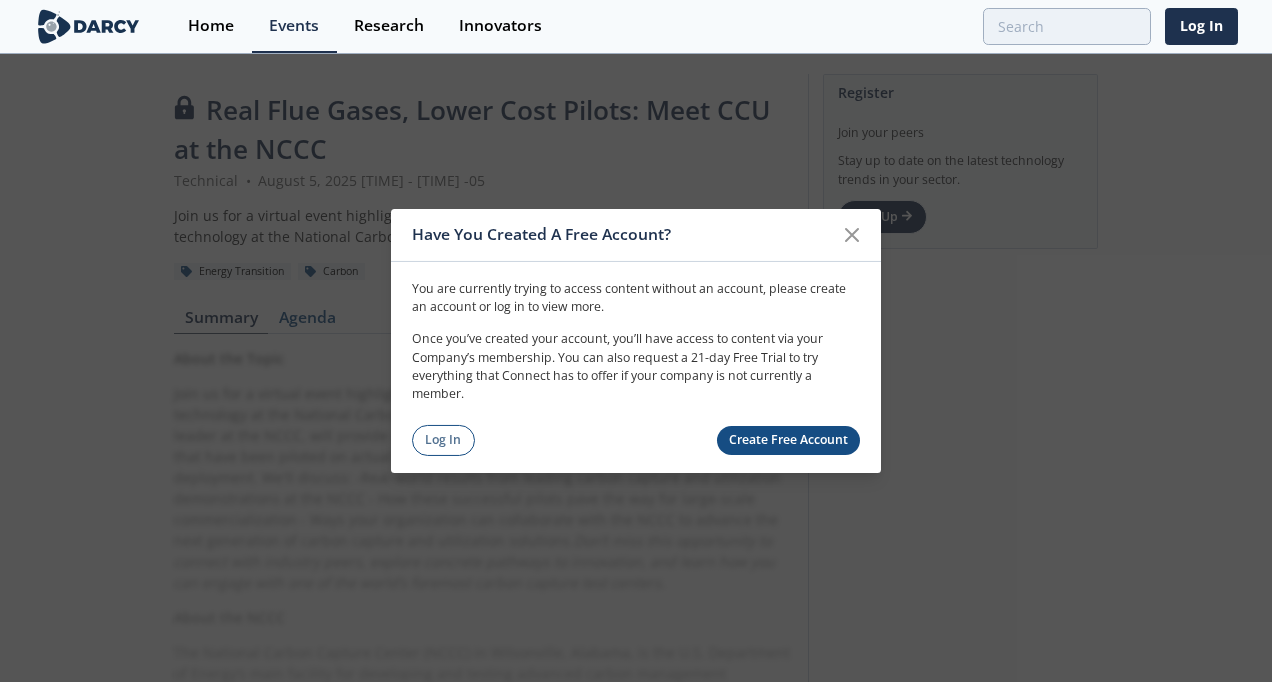 scroll, scrollTop: 0, scrollLeft: 0, axis: both 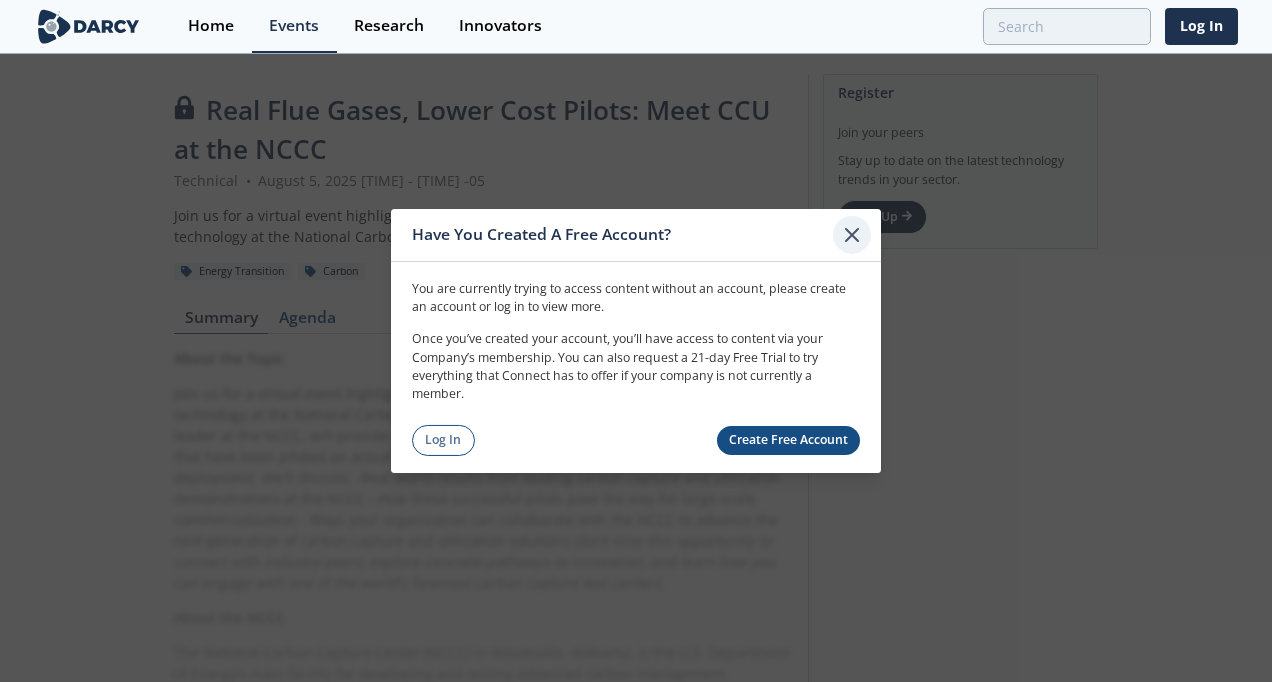 click 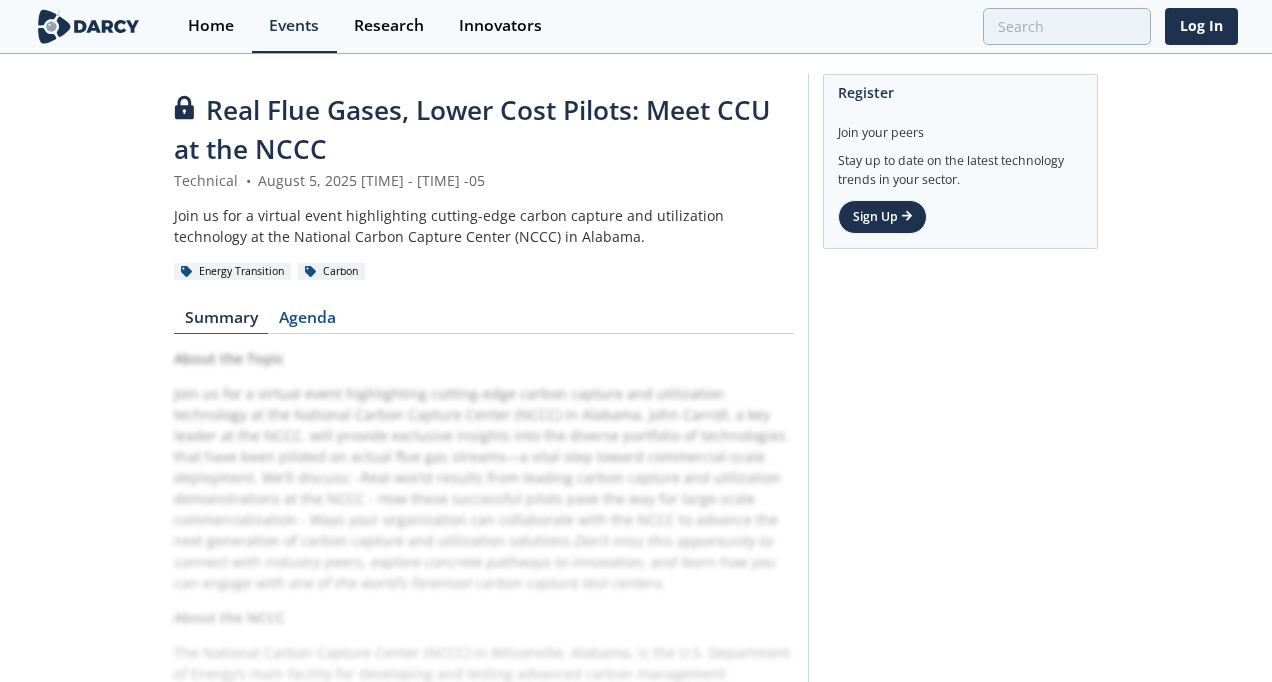click on "About the Topic
Join us for a virtual event highlighting cutting-edge carbon capture and utilization technology at the National Carbon Capture Center (NCCC) in Alabama. [FIRST] [LAST], a key leader at the NCCC, will provide exclusive insights into the diverse portfolio of technologies that have been piloted on actual flue gas streams—a vital step toward commercial-scale deployment. We'll discuss: -Real-world results from leading carbon capture and utilization demonstrations at the NCCC - How these successful pilots pave the way for large-scale commercialization - Ways your organization can collaborate with the NCCC to advance the next generation of carbon capture and utilization solutions.  Don’t miss this opportunity to connect with industry peers, explore concrete pathways to innovation, and learn how you can engage with one of the world’s foremost carbon capture test centers.
About the NCCC
About the Audience" at bounding box center (484, 736) 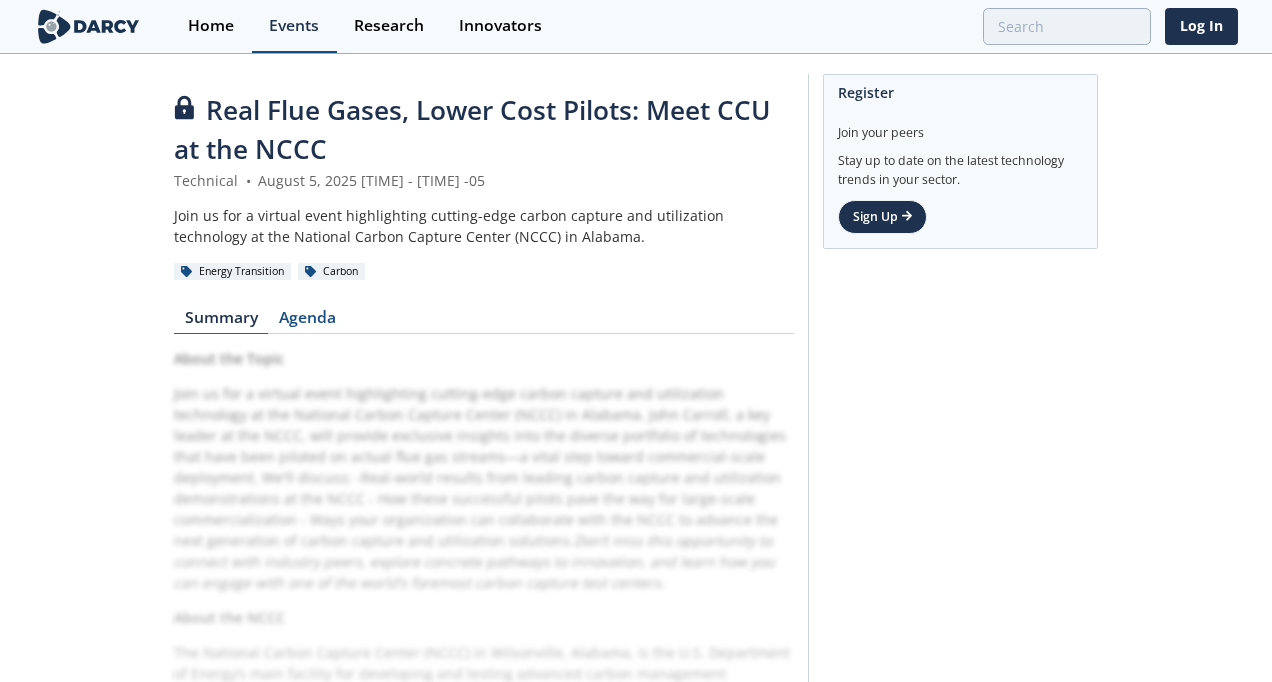 click on "Events" at bounding box center [294, 26] 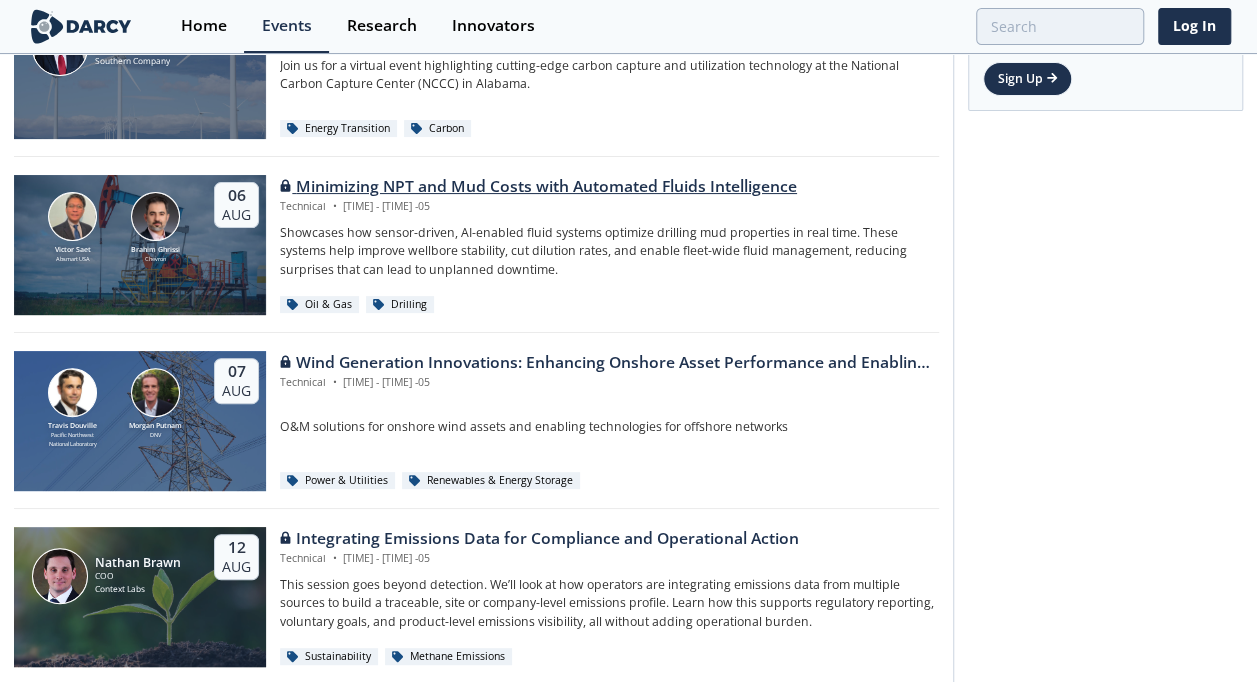scroll, scrollTop: 0, scrollLeft: 0, axis: both 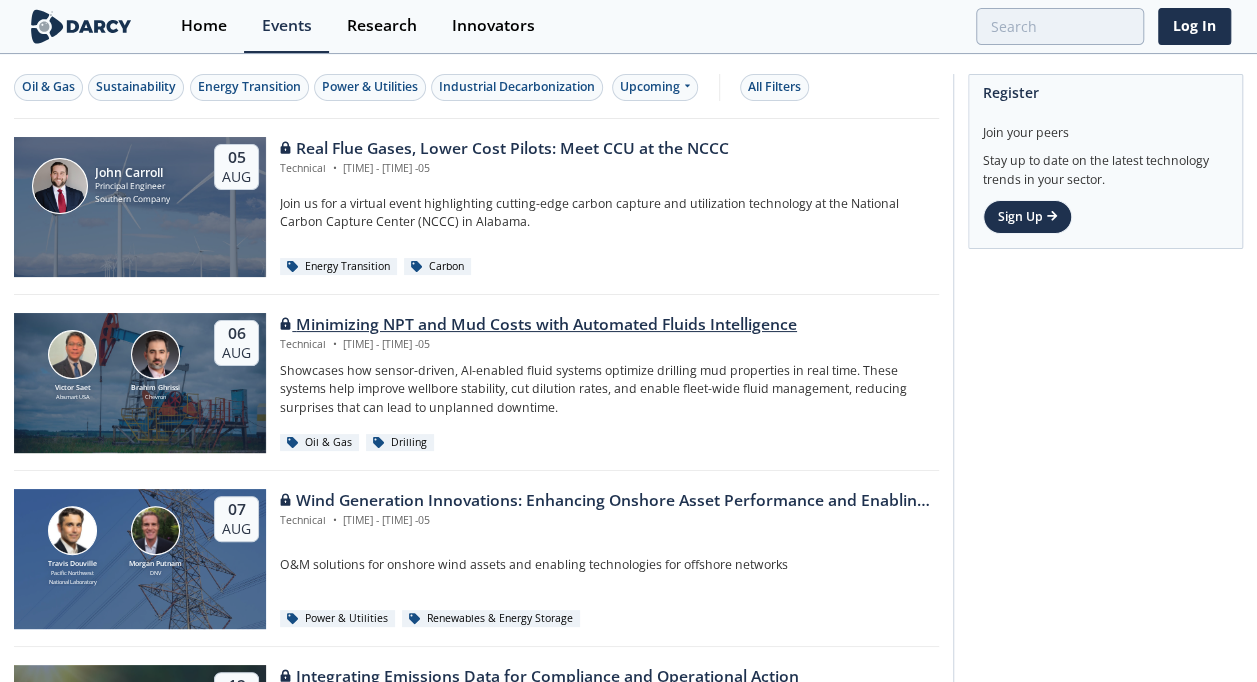 click on "Minimizing NPT and Mud Costs with Automated Fluids Intelligence" at bounding box center (538, 325) 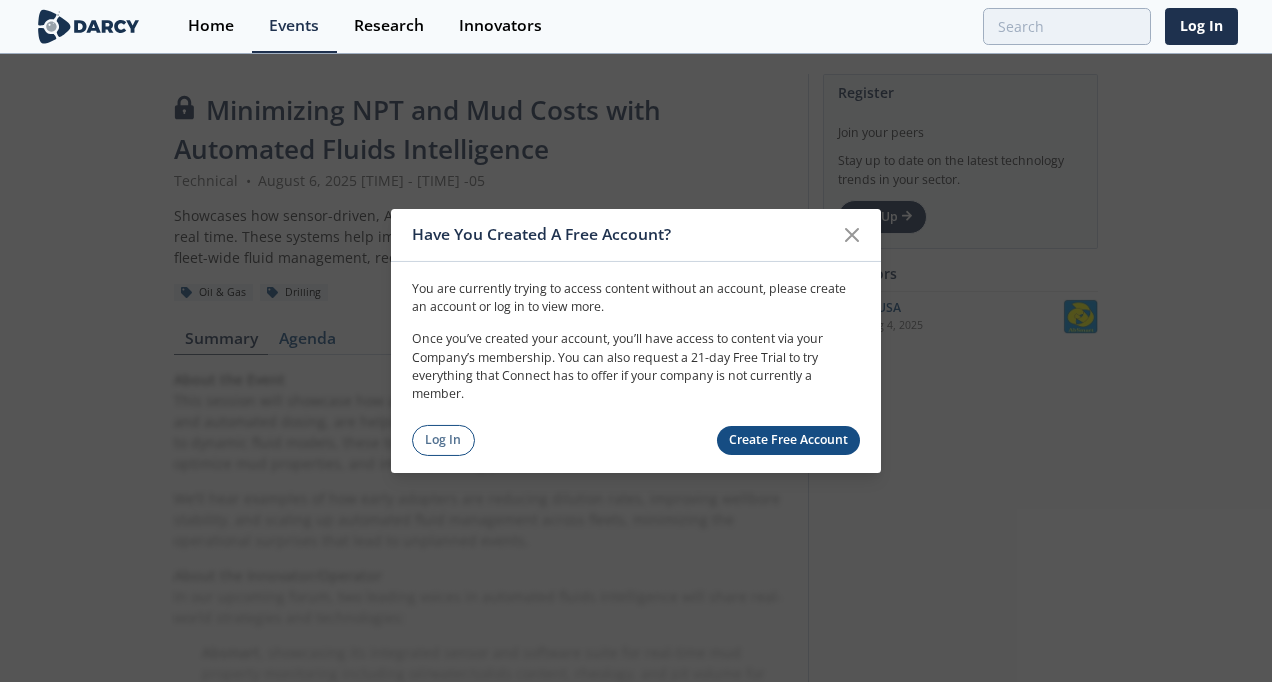 click on "Create Free Account" at bounding box center (789, 440) 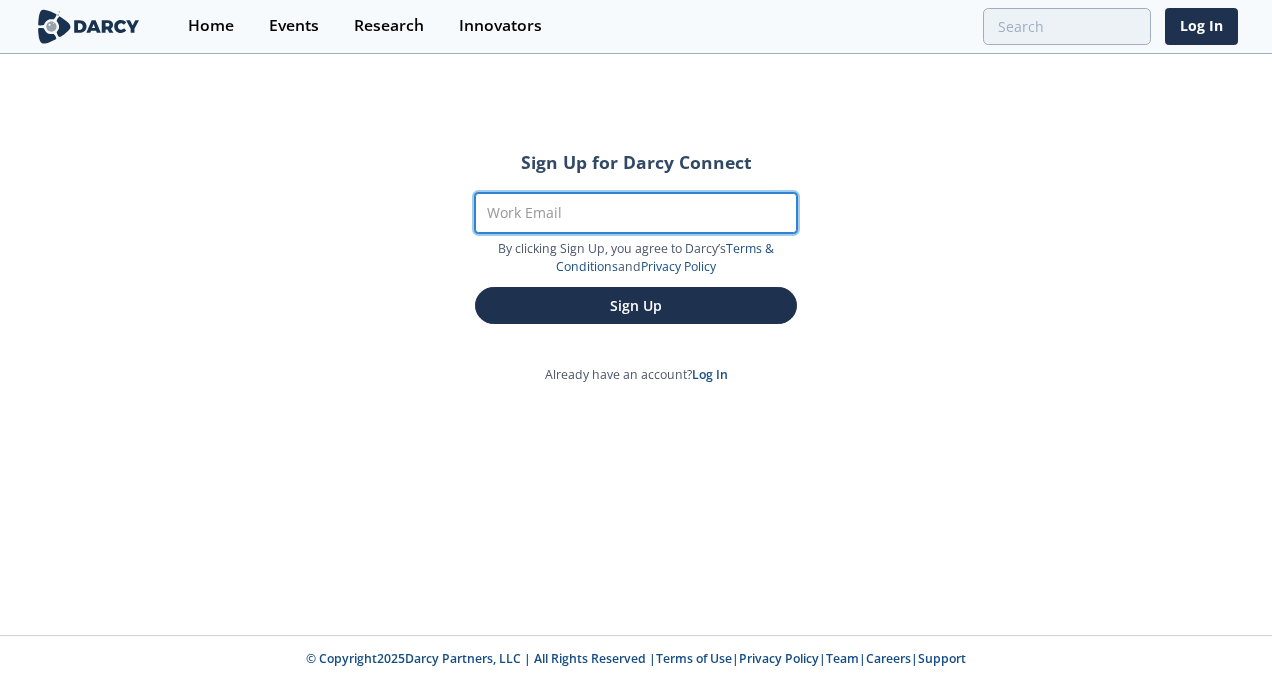 click on "Work Email" at bounding box center [636, 213] 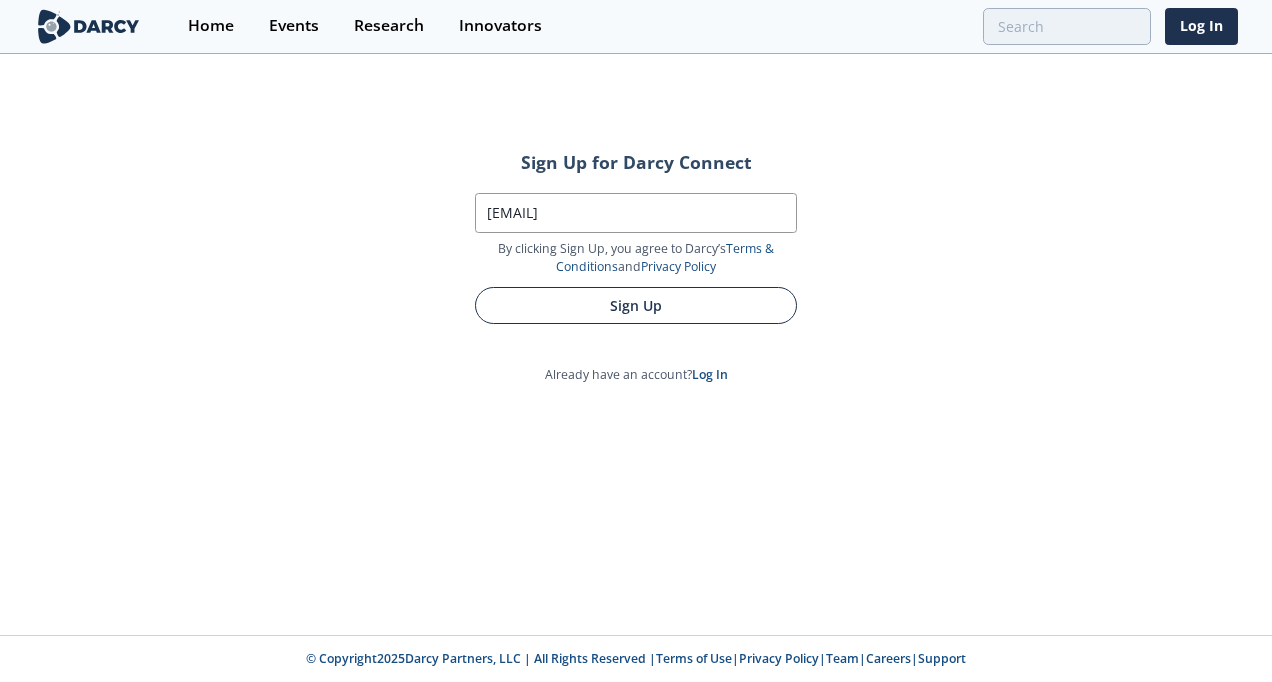 click on "Sign Up" at bounding box center [636, 305] 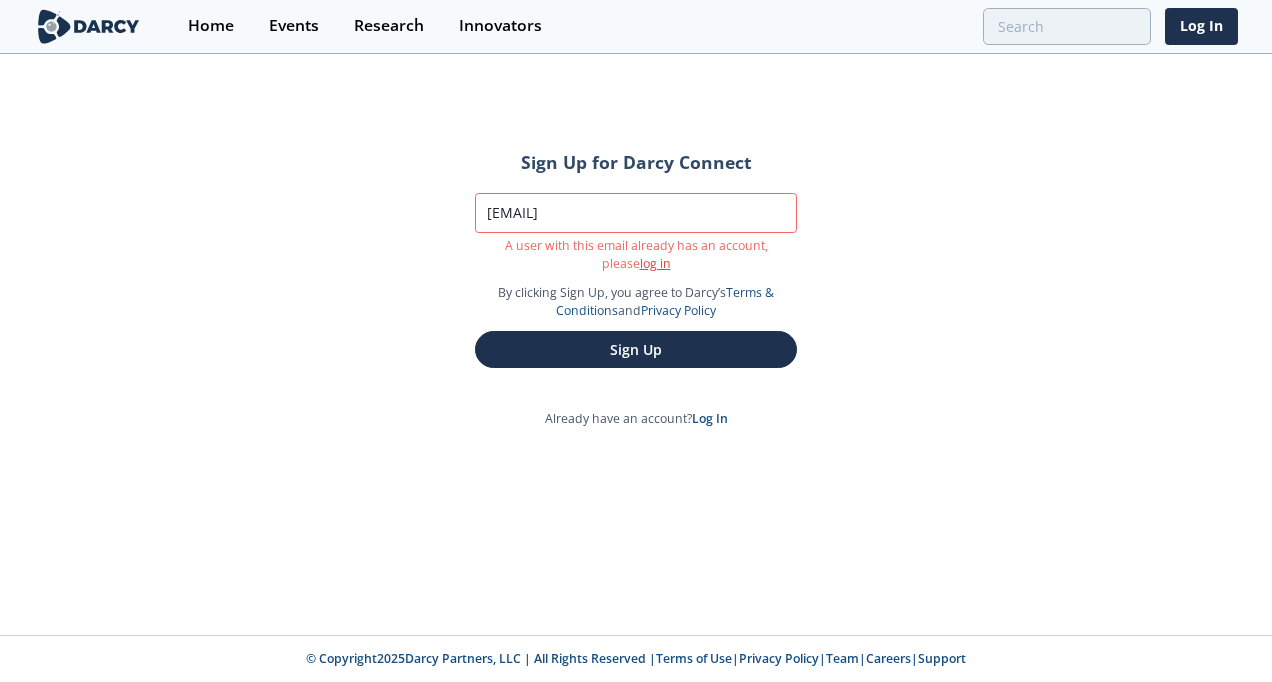 click on "log in" at bounding box center [655, 263] 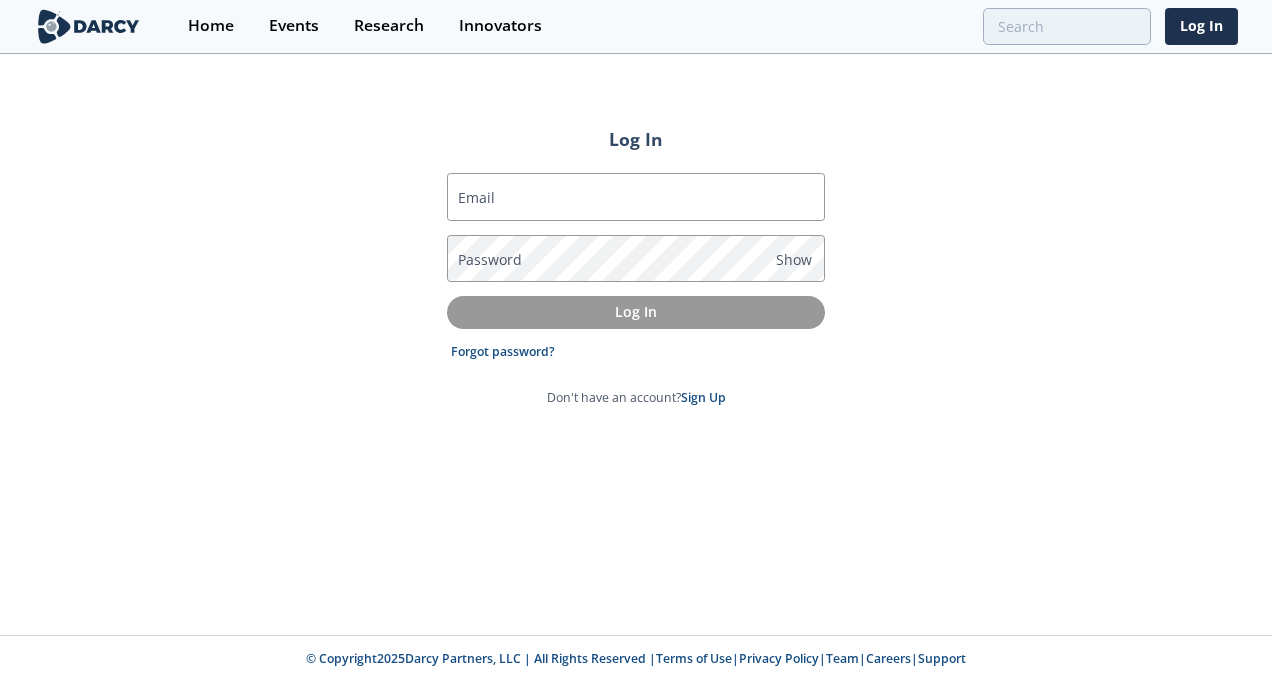 type on "[EMAIL]" 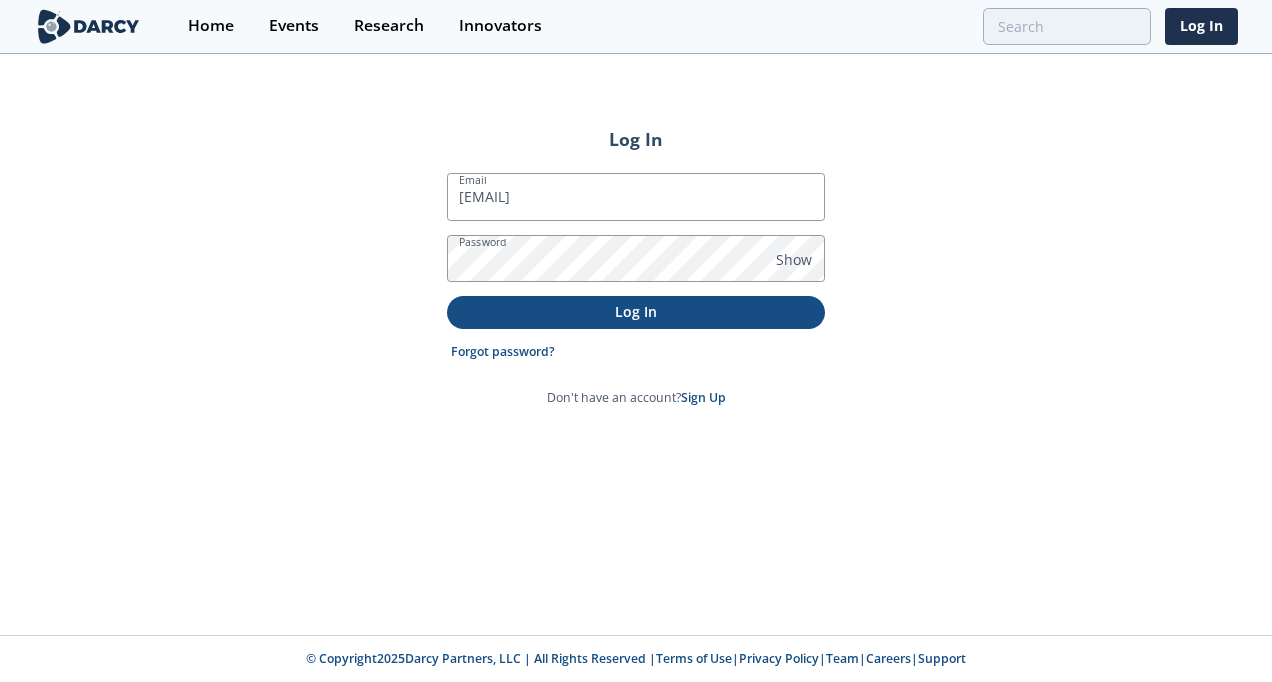 click on "Log In" at bounding box center [636, 311] 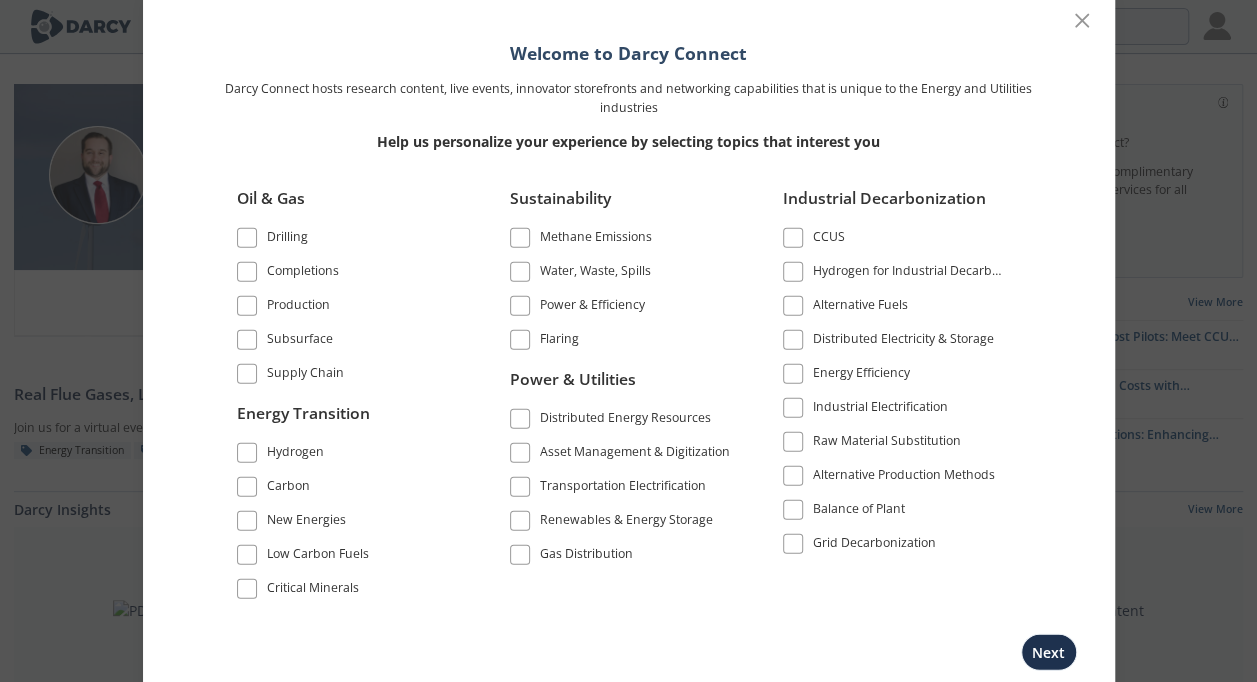 click at bounding box center [247, 238] 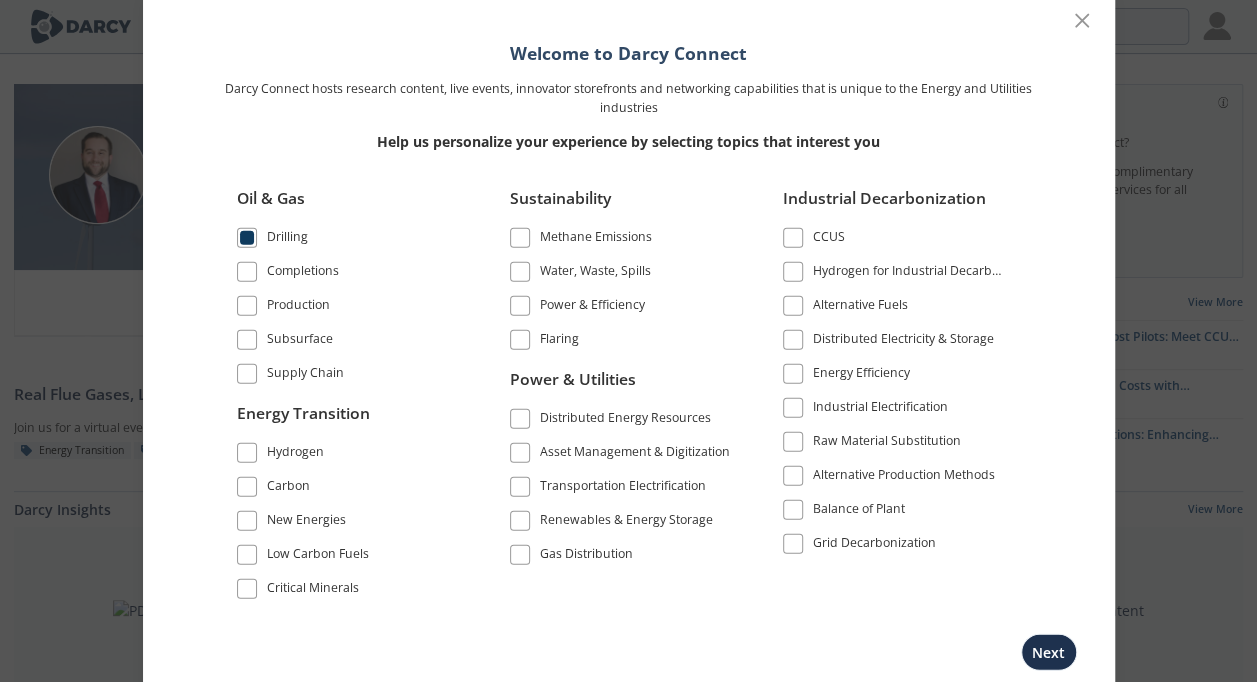 click at bounding box center (247, 340) 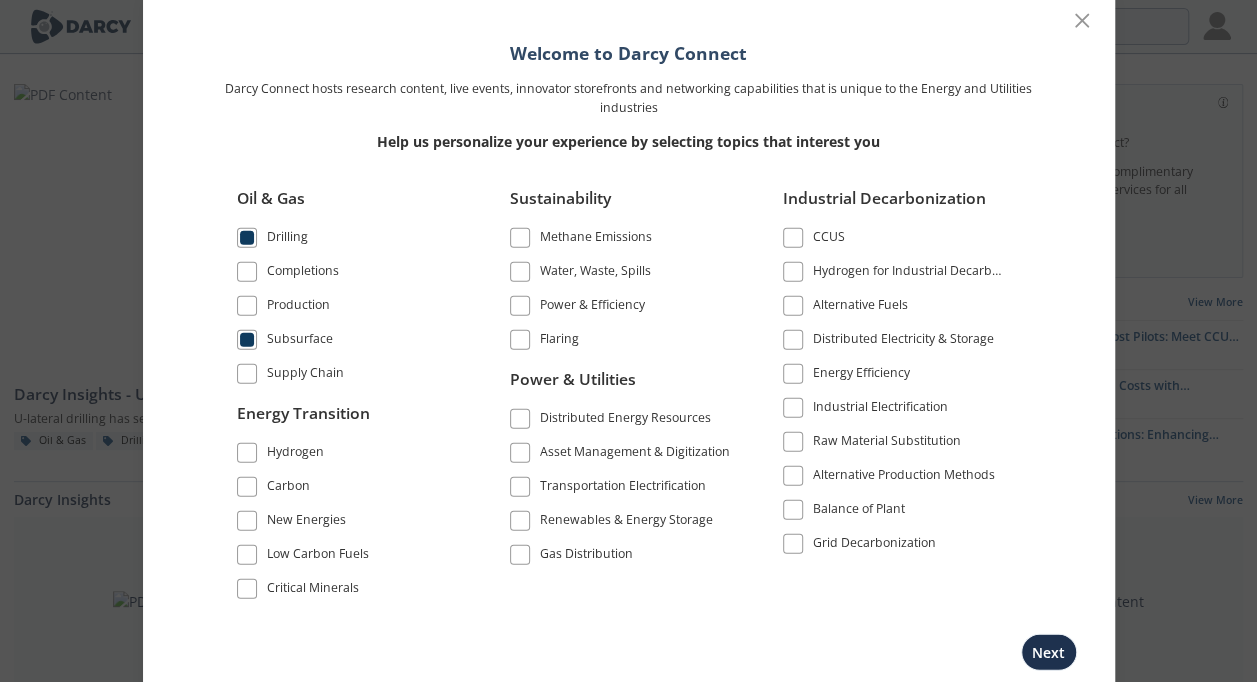 click at bounding box center [247, 554] 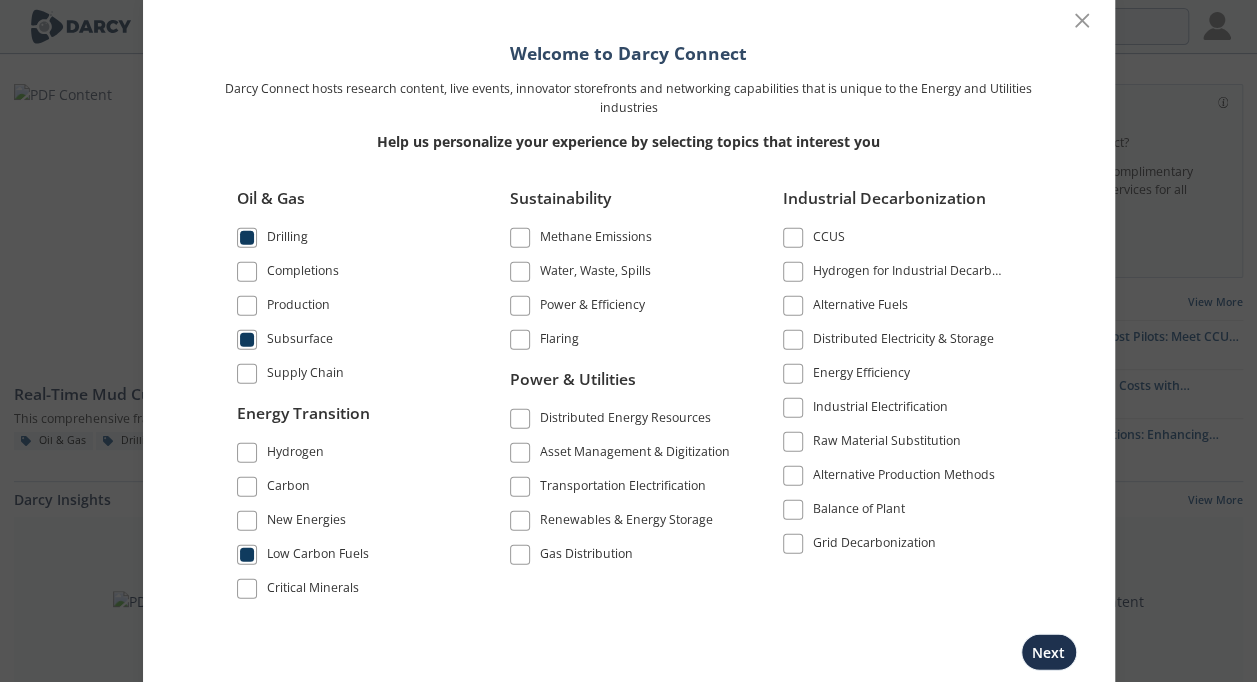 click at bounding box center [247, 452] 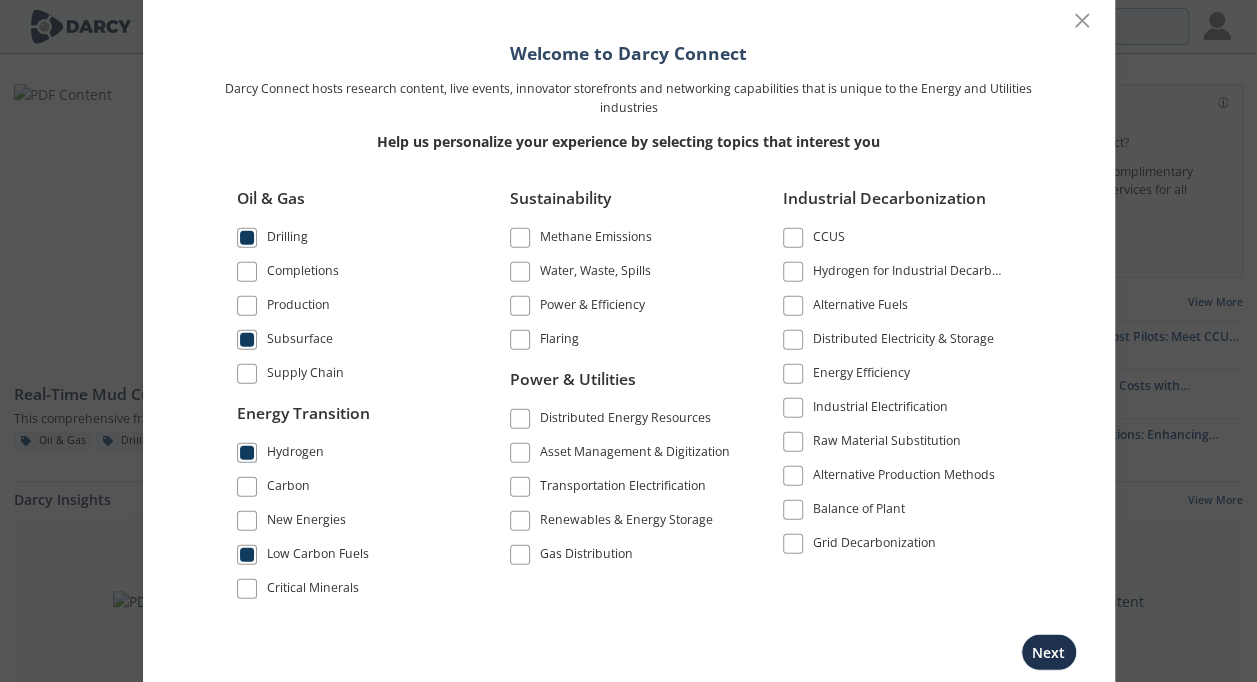 click at bounding box center (247, 486) 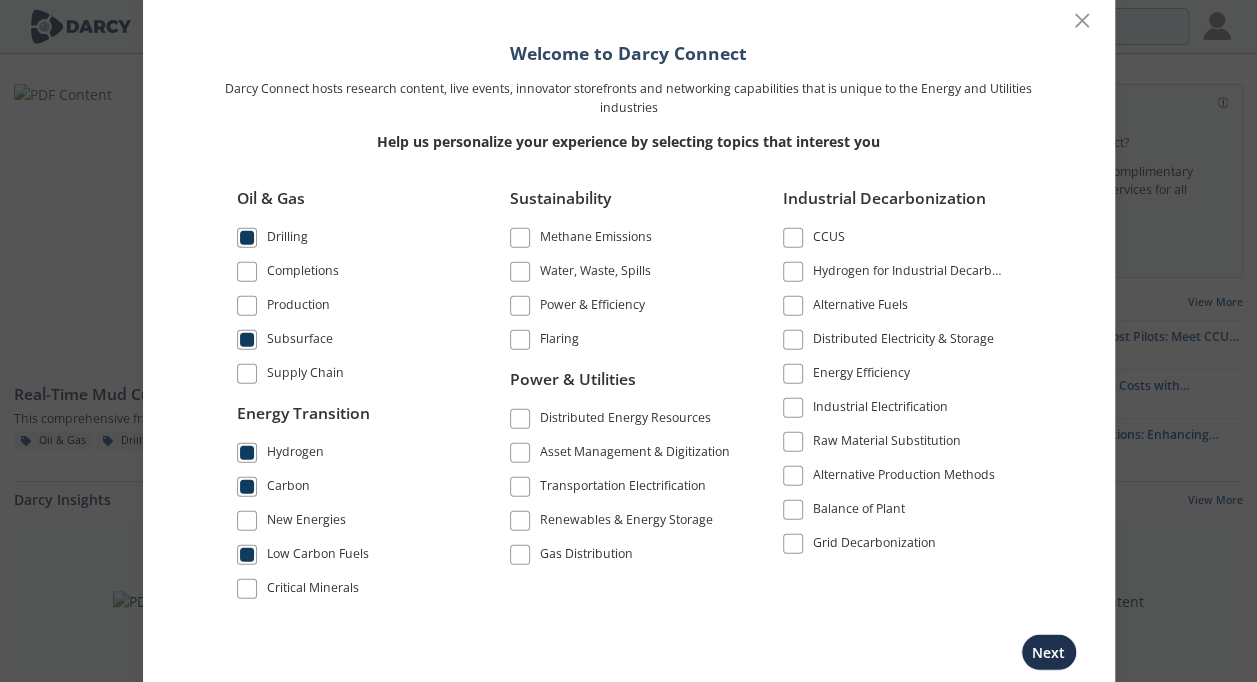 click at bounding box center [247, 520] 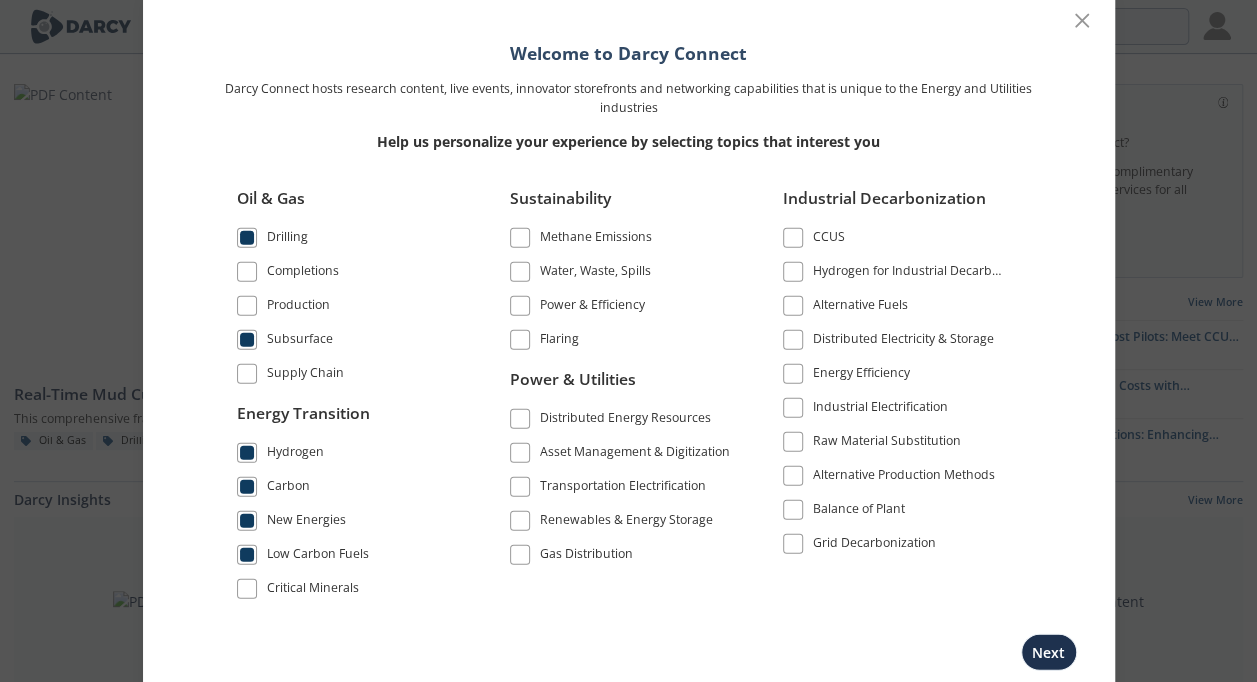 click at bounding box center (247, 588) 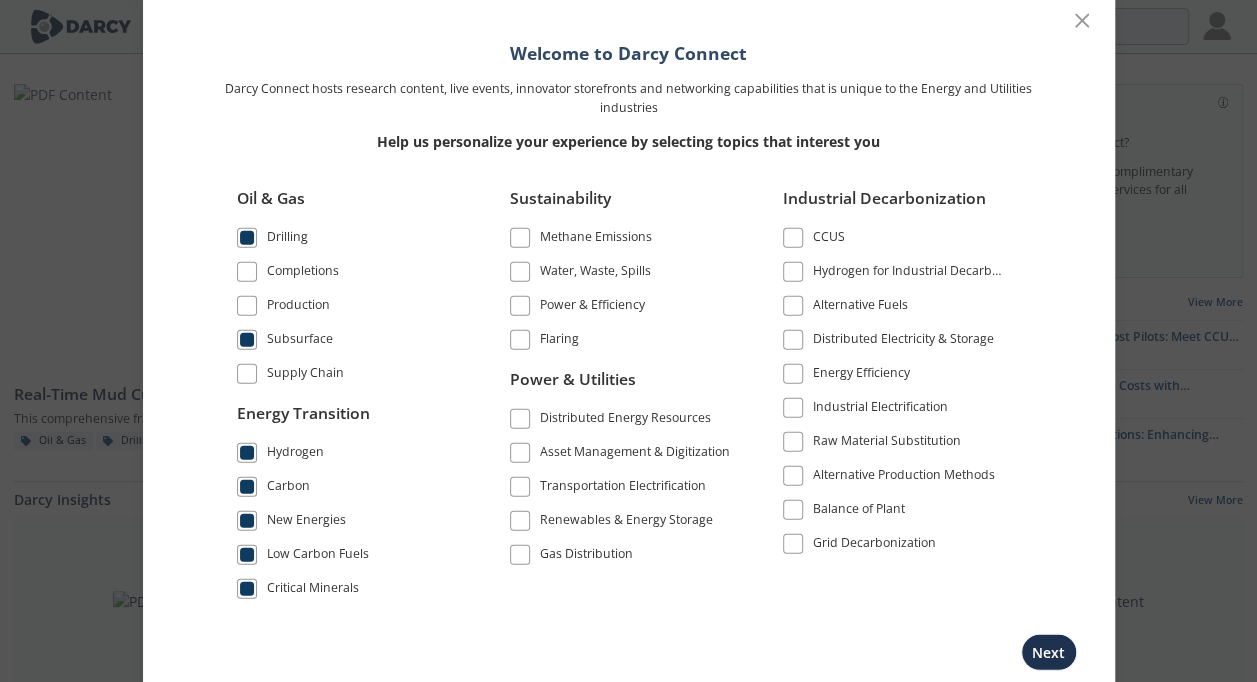 click at bounding box center (520, 238) 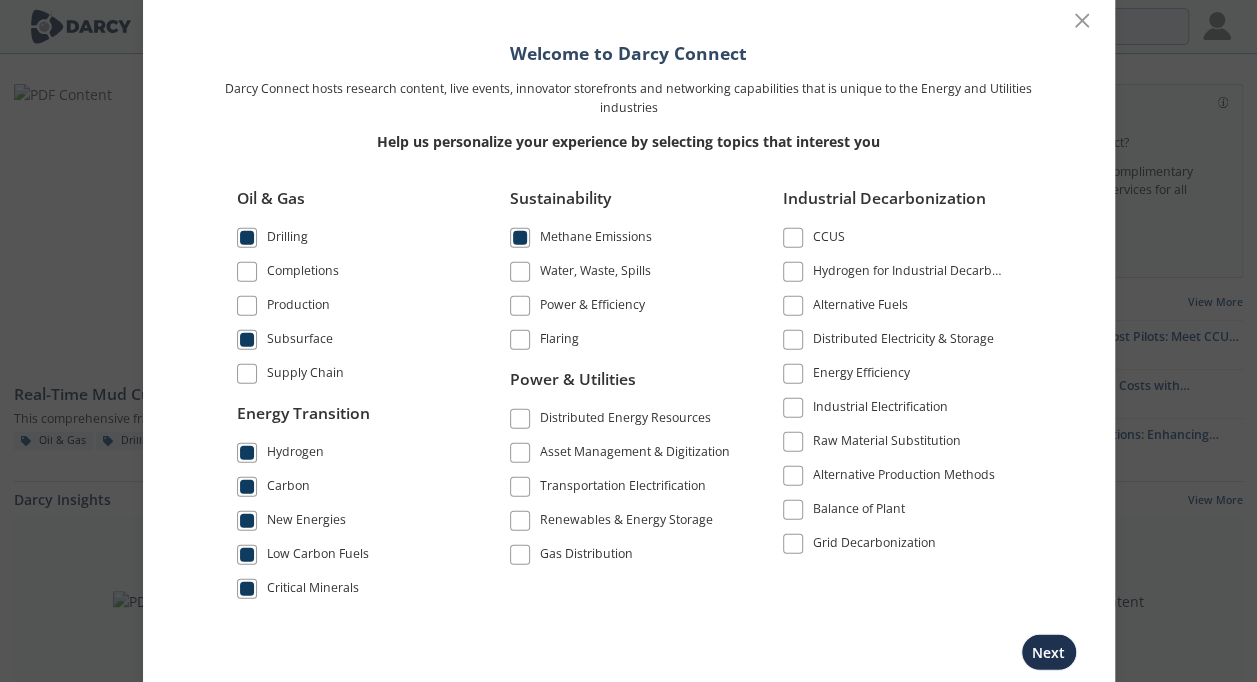 click at bounding box center [520, 272] 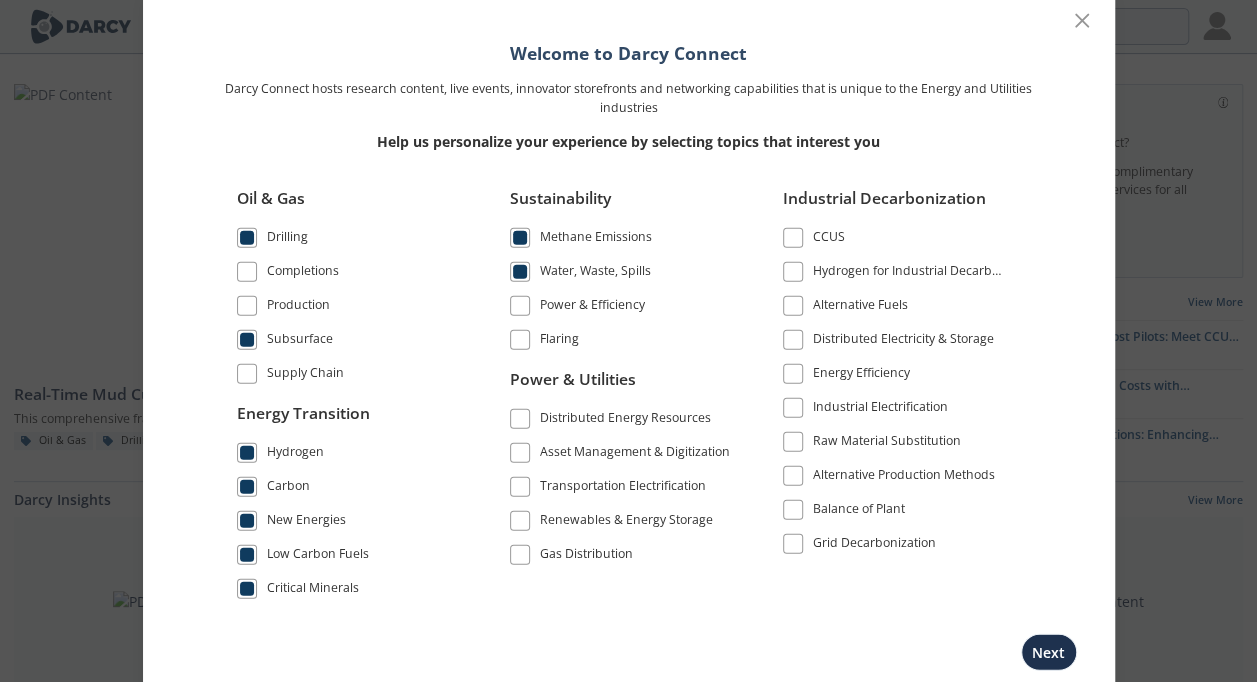 click at bounding box center (520, 306) 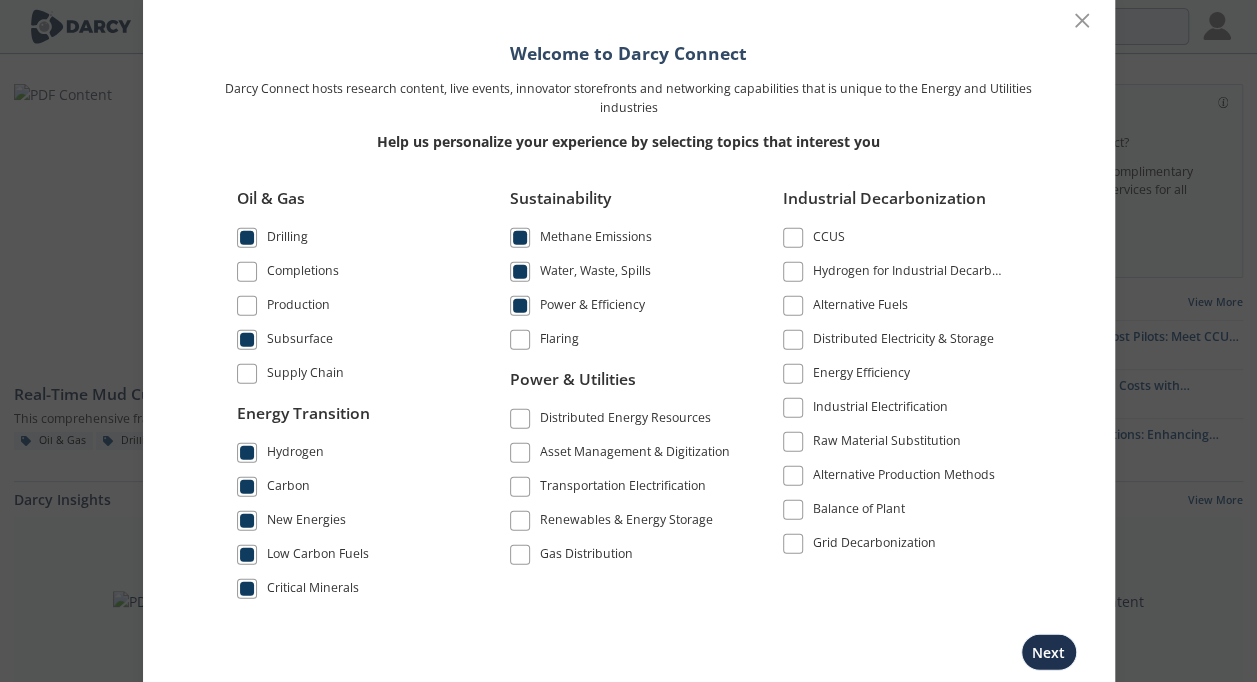 click at bounding box center [520, 340] 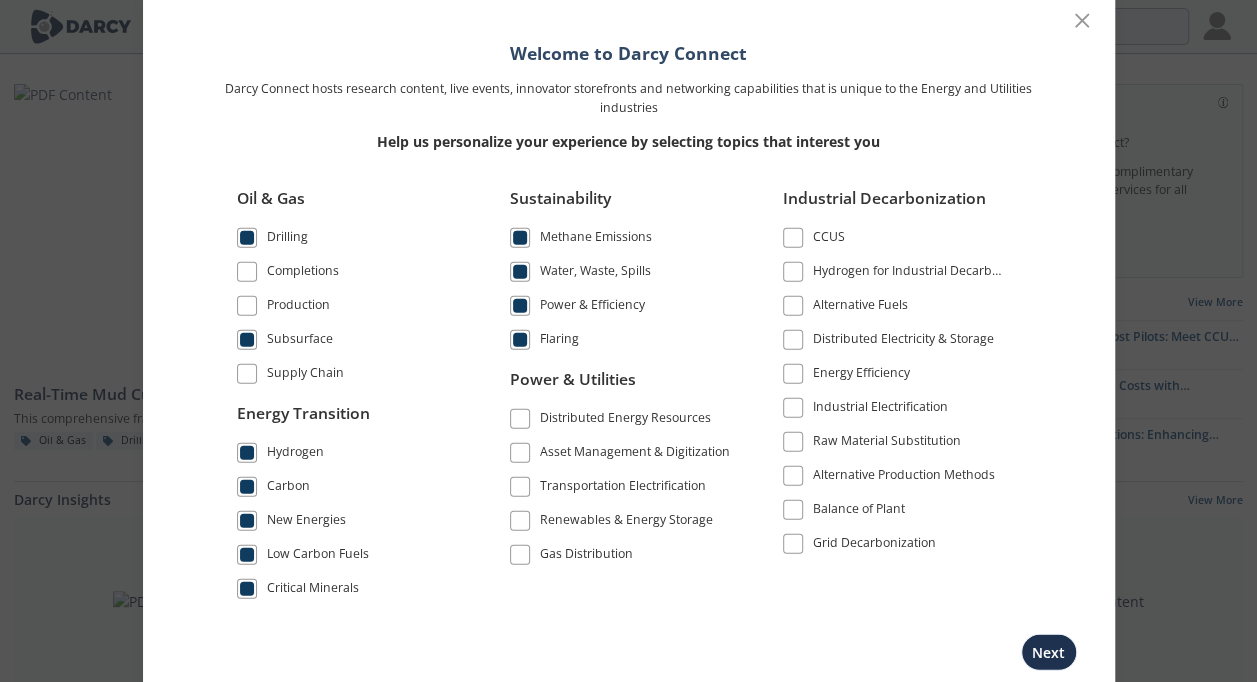click at bounding box center [520, 418] 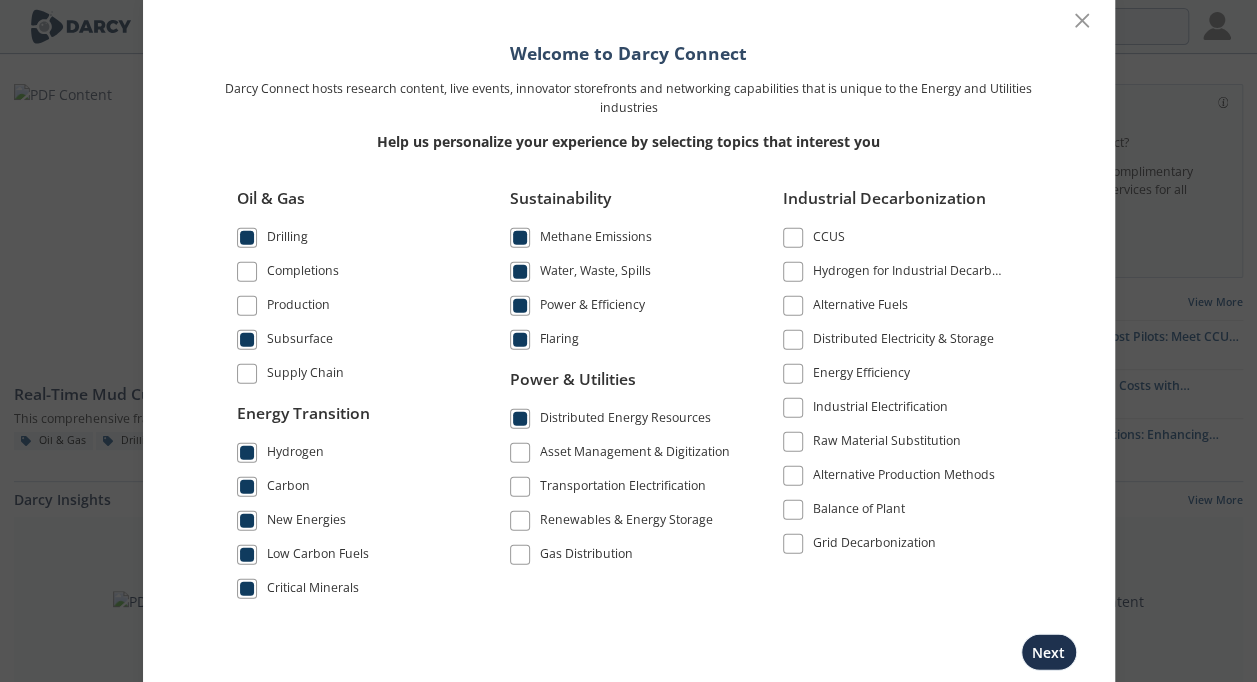 click at bounding box center [520, 452] 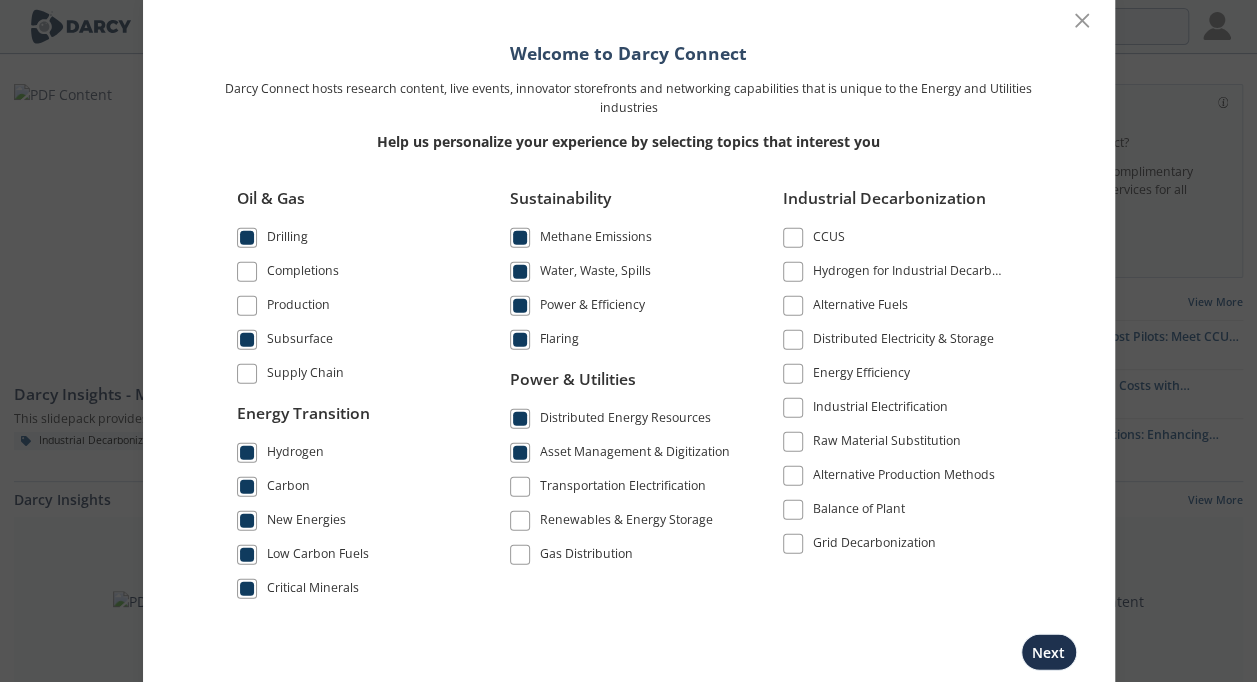drag, startPoint x: 509, startPoint y: 478, endPoint x: 516, endPoint y: 503, distance: 25.96151 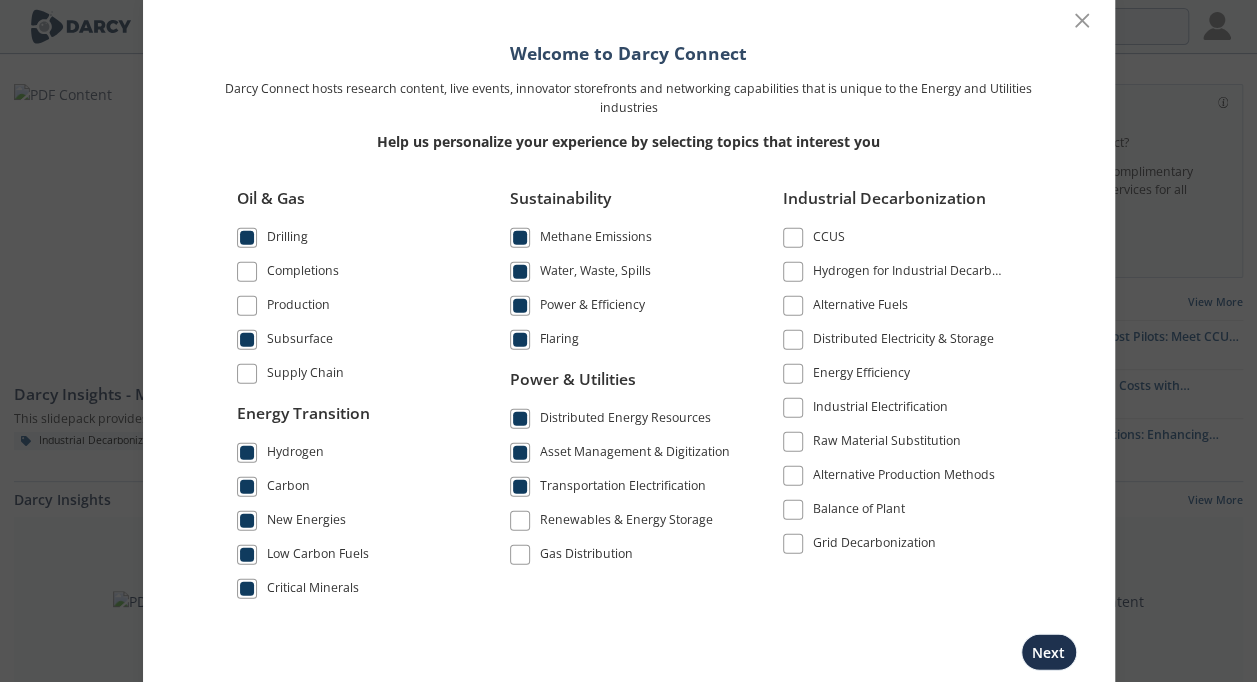 click at bounding box center [520, 520] 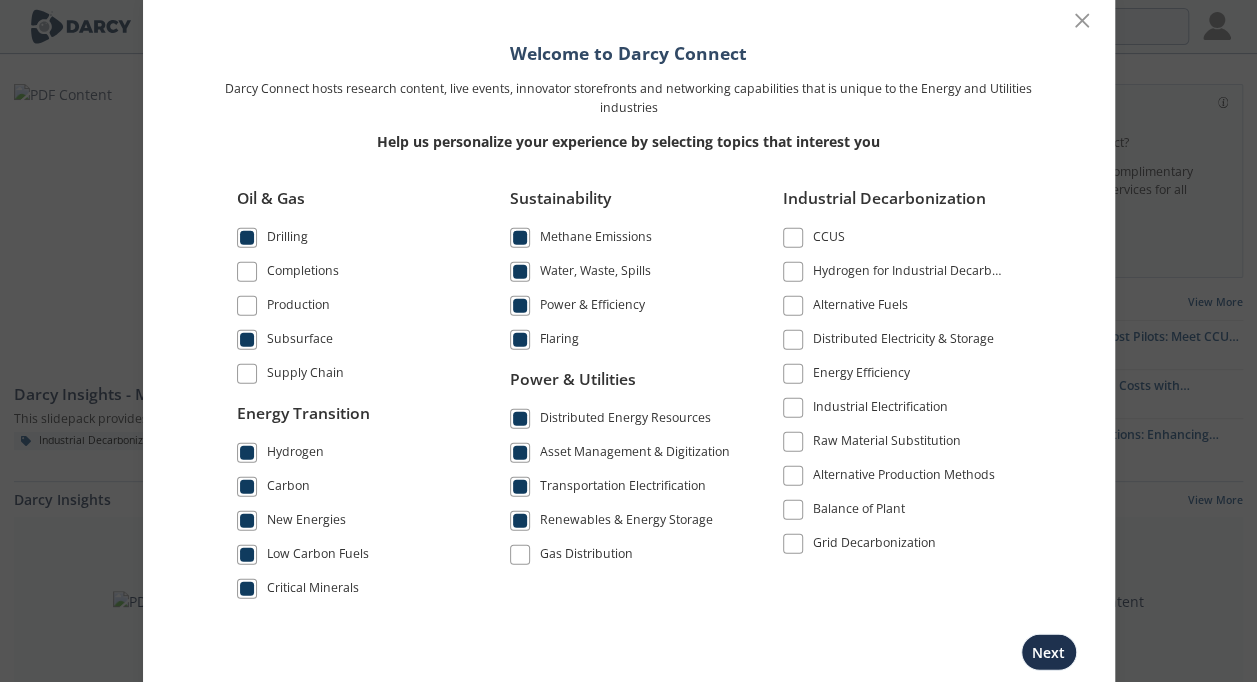 click at bounding box center (520, 554) 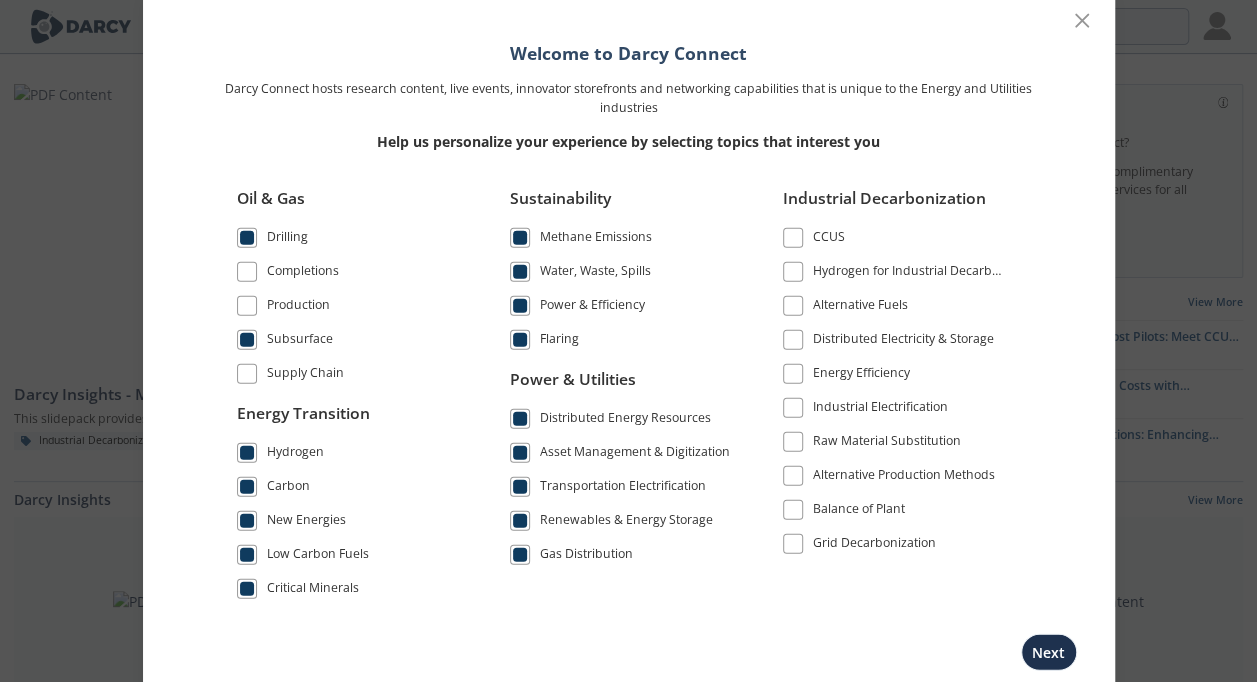 click at bounding box center [793, 238] 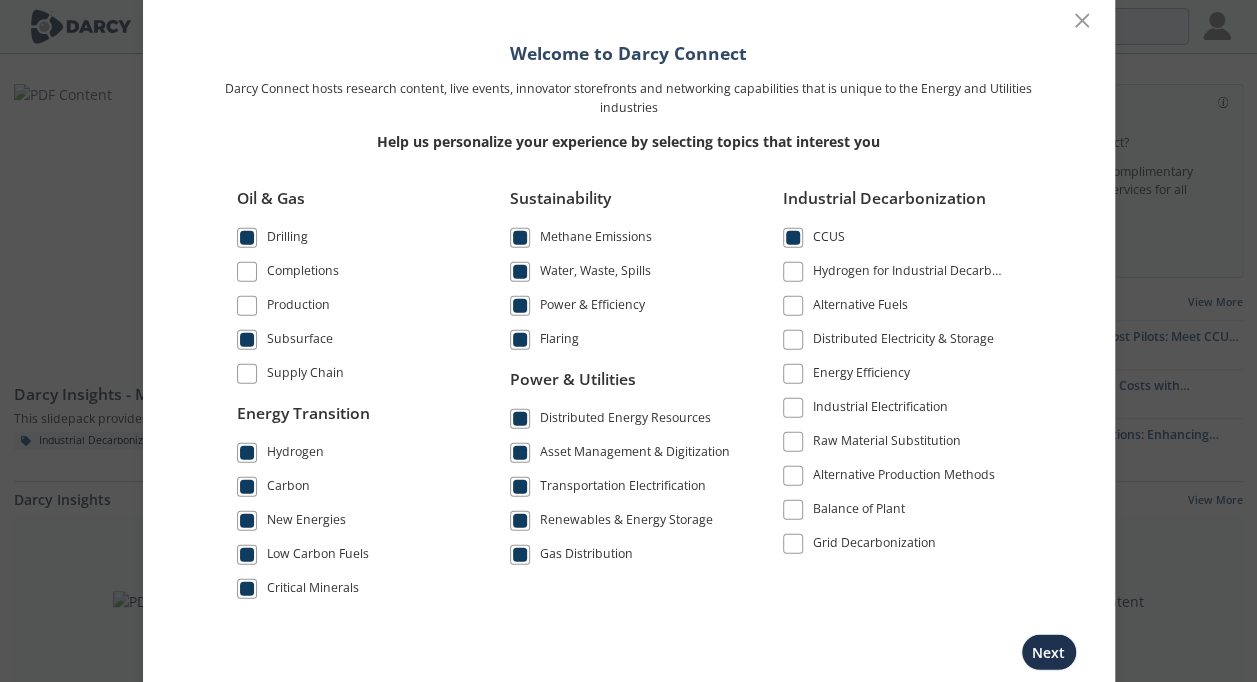click on "Industrial Decarbonization
CCUS
Hydrogen for Industrial Decarbonization
Alternative Fuels" at bounding box center [881, 372] 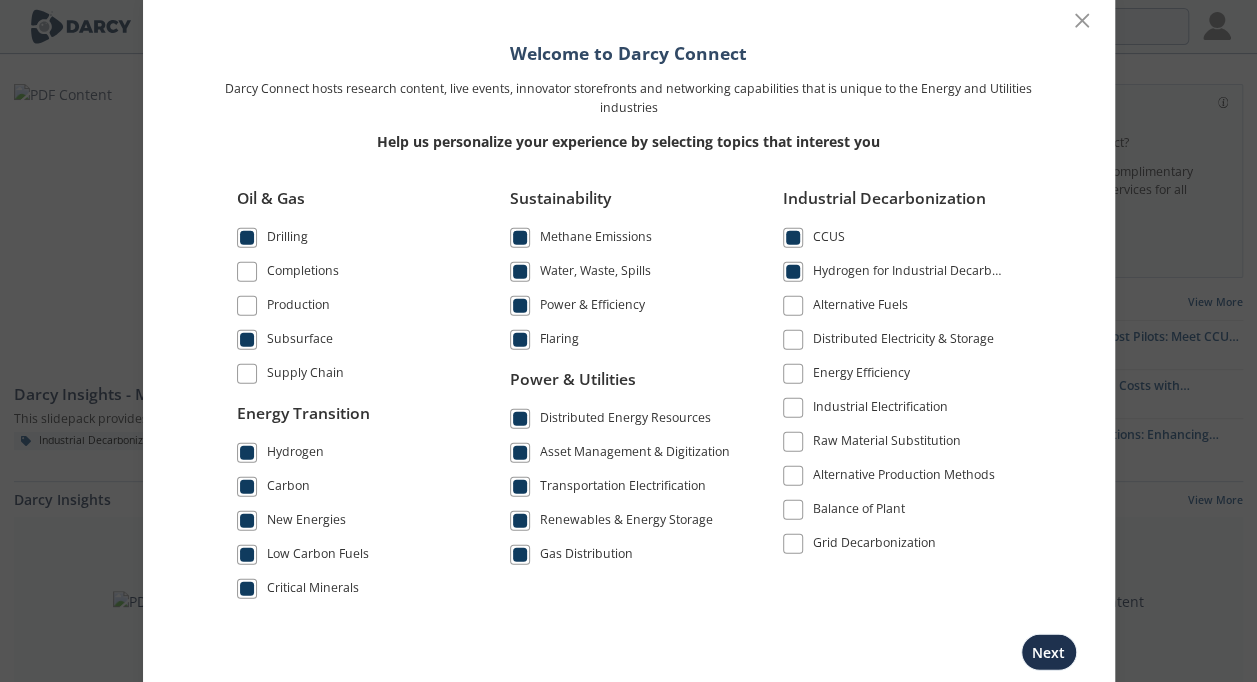 click at bounding box center [793, 306] 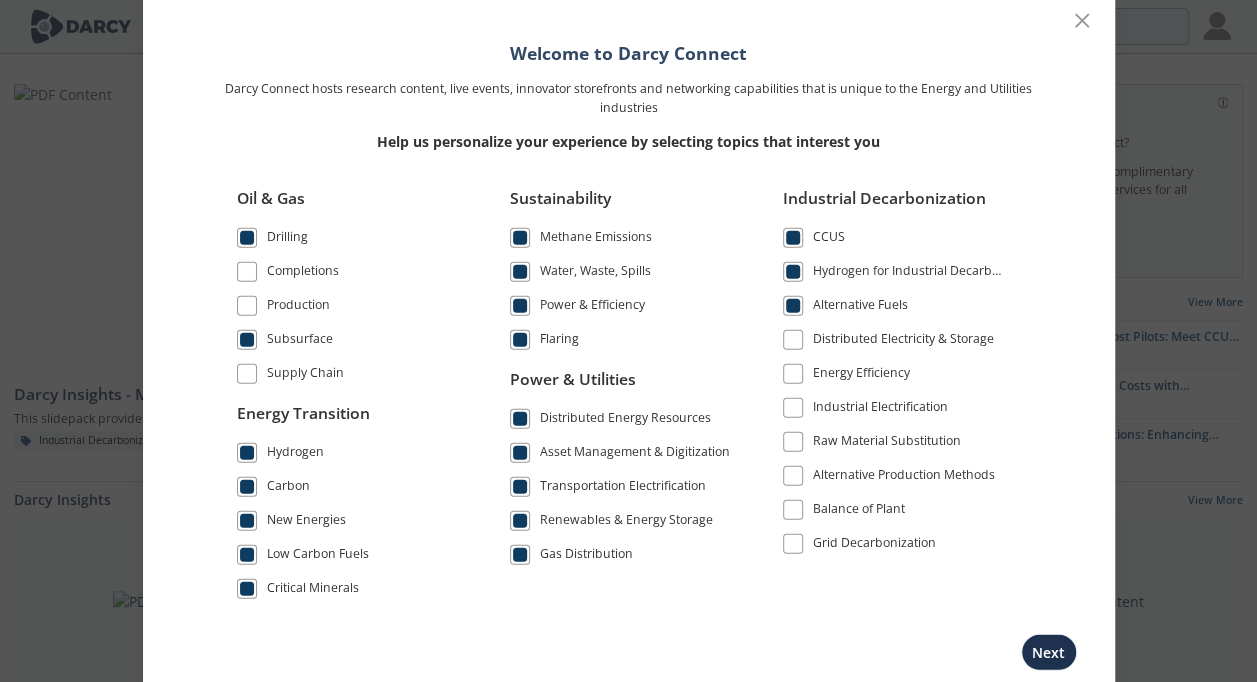 click at bounding box center (793, 340) 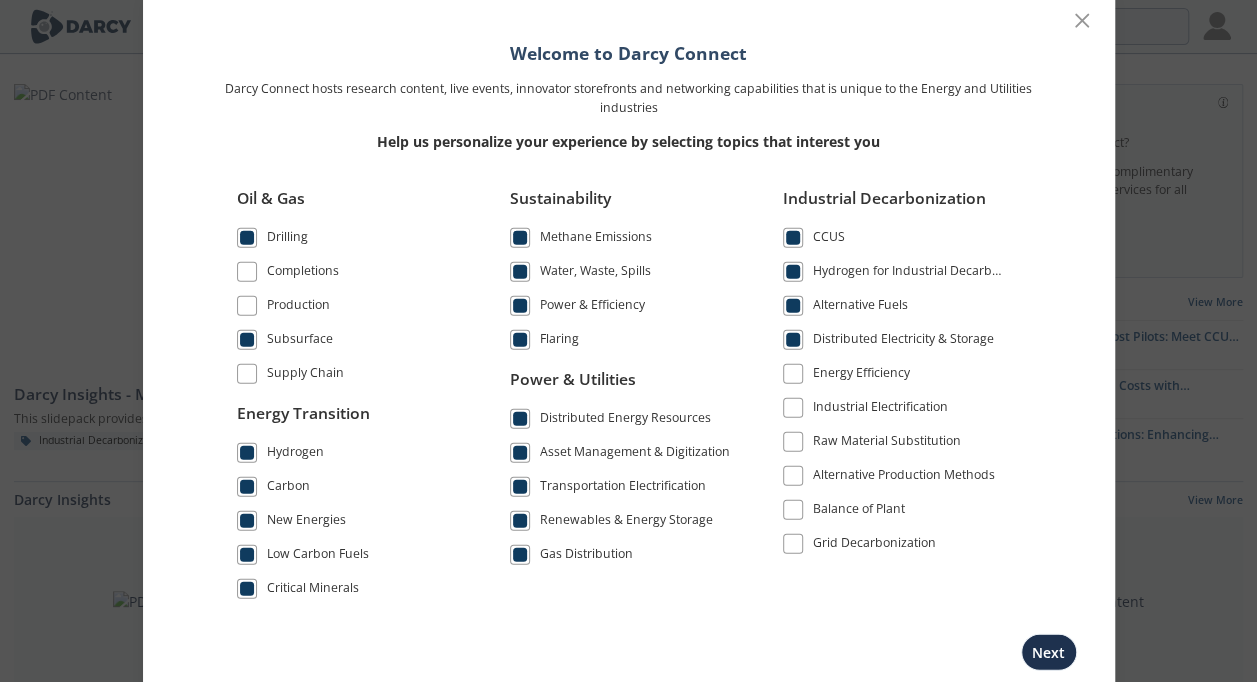 click at bounding box center (793, 374) 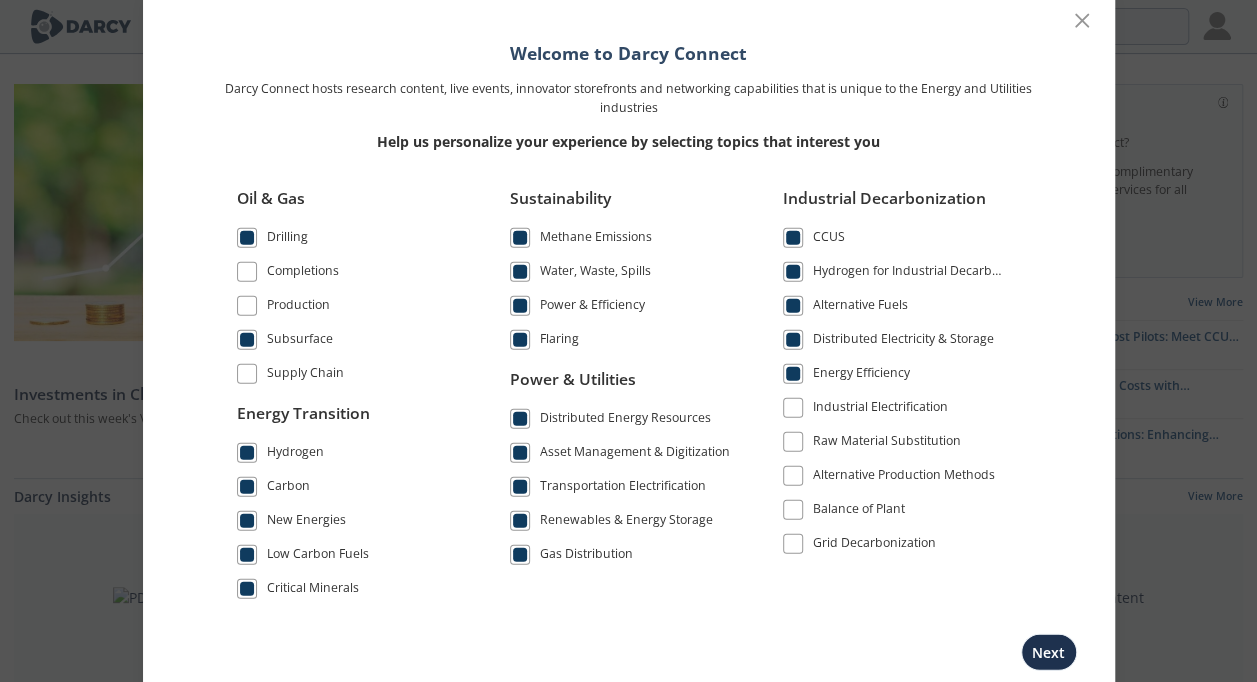 click on "Industrial Electrification" at bounding box center (895, 407) 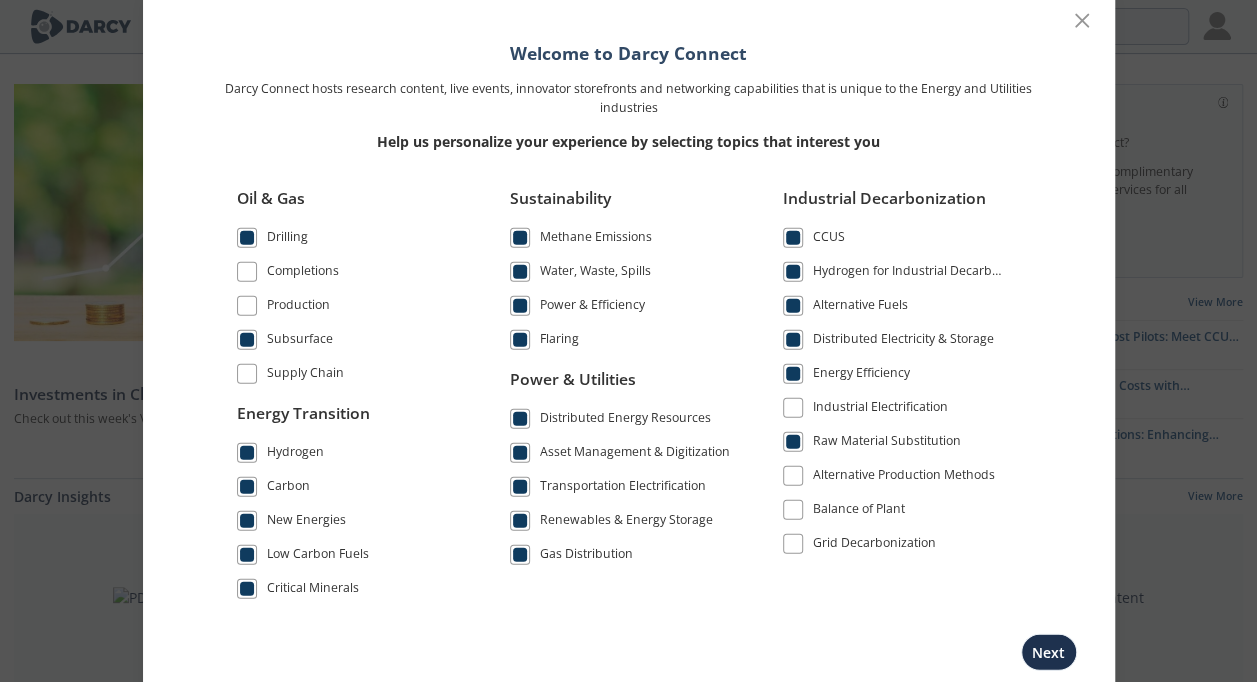 click at bounding box center (793, 476) 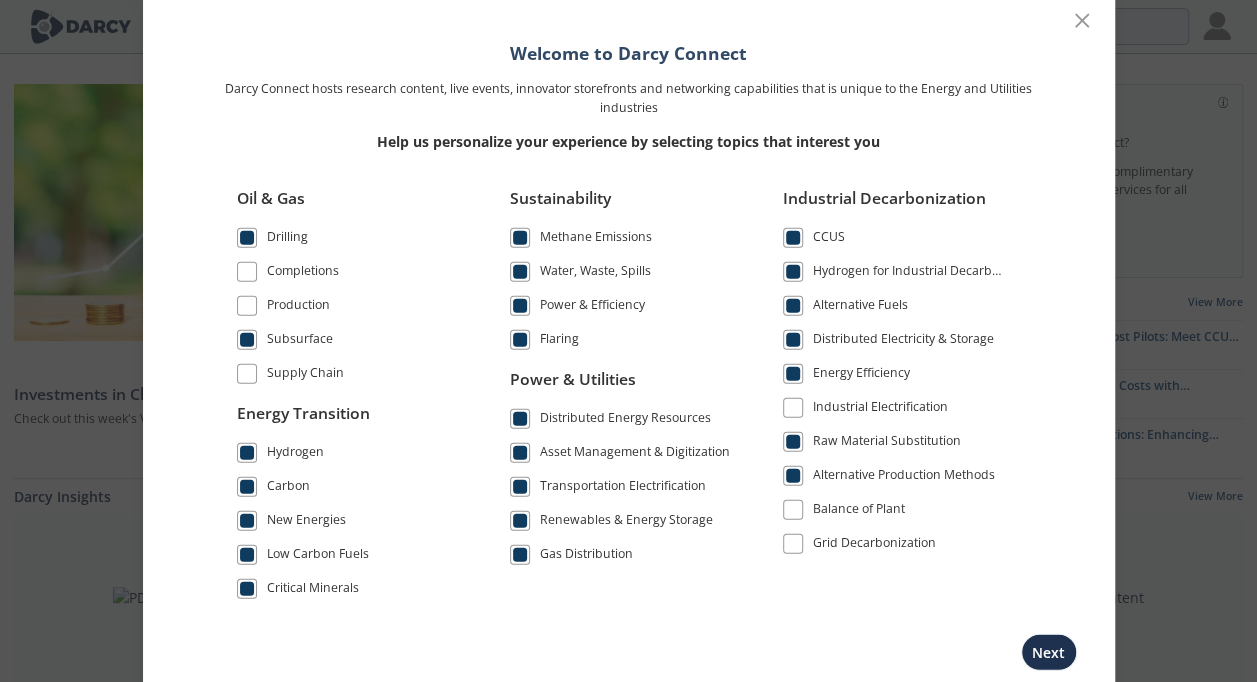 drag, startPoint x: 796, startPoint y: 500, endPoint x: 789, endPoint y: 538, distance: 38.63936 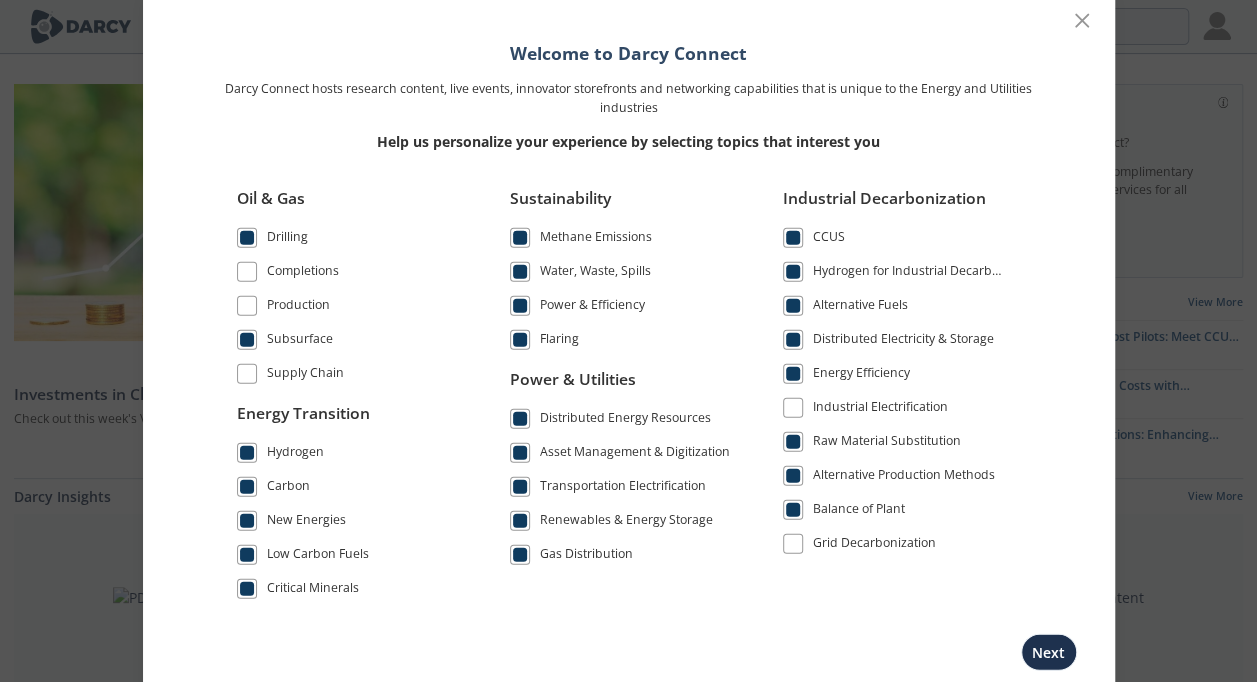 drag, startPoint x: 787, startPoint y: 528, endPoint x: 798, endPoint y: 539, distance: 15.556349 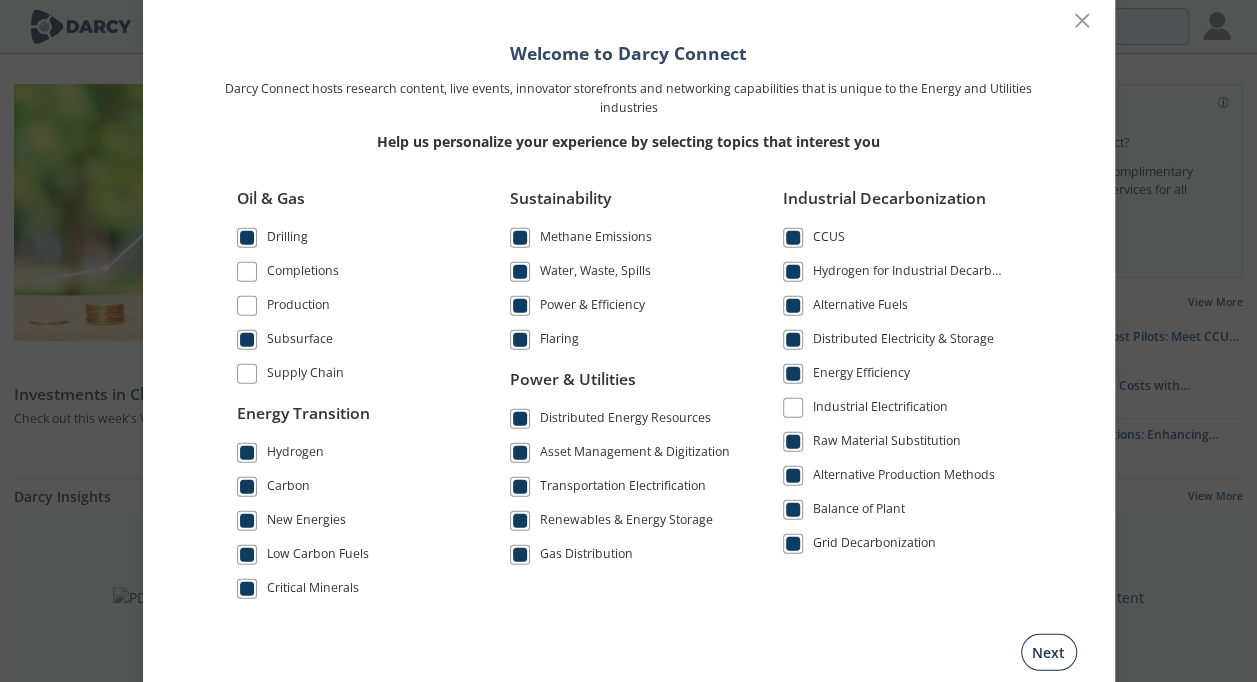 click on "Next" at bounding box center [1049, 651] 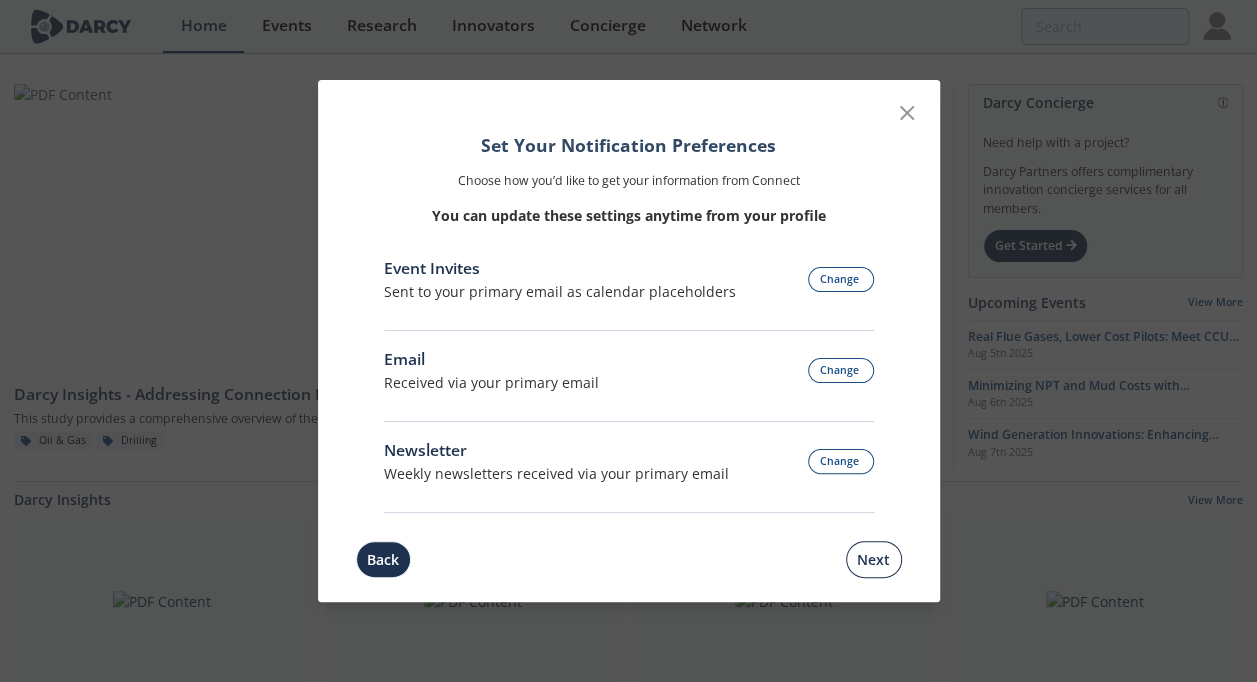 click on "Next" at bounding box center (874, 559) 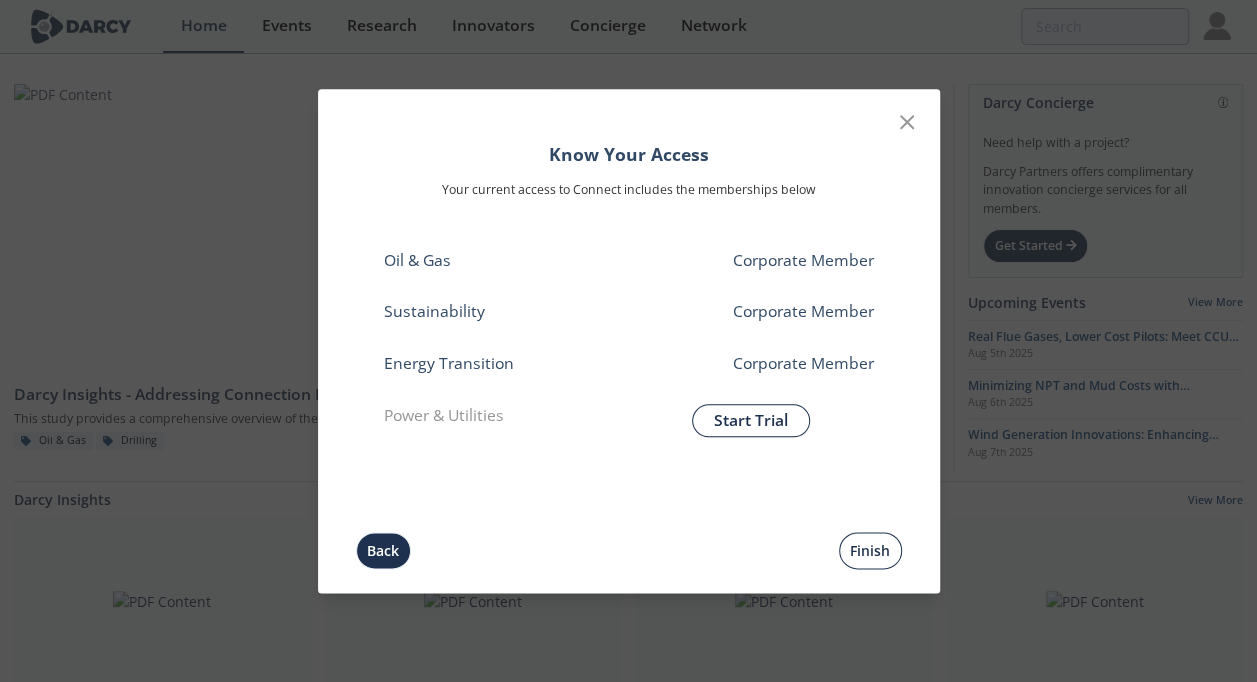 click on "Finish" at bounding box center [870, 550] 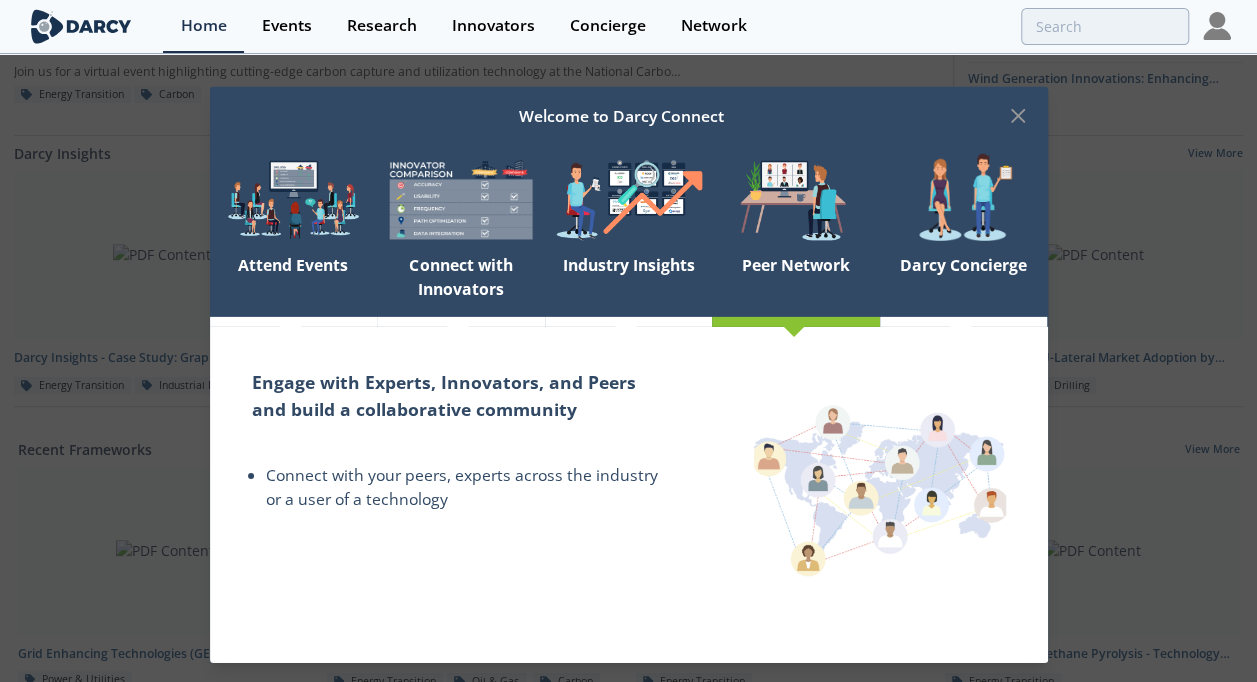scroll, scrollTop: 308, scrollLeft: 0, axis: vertical 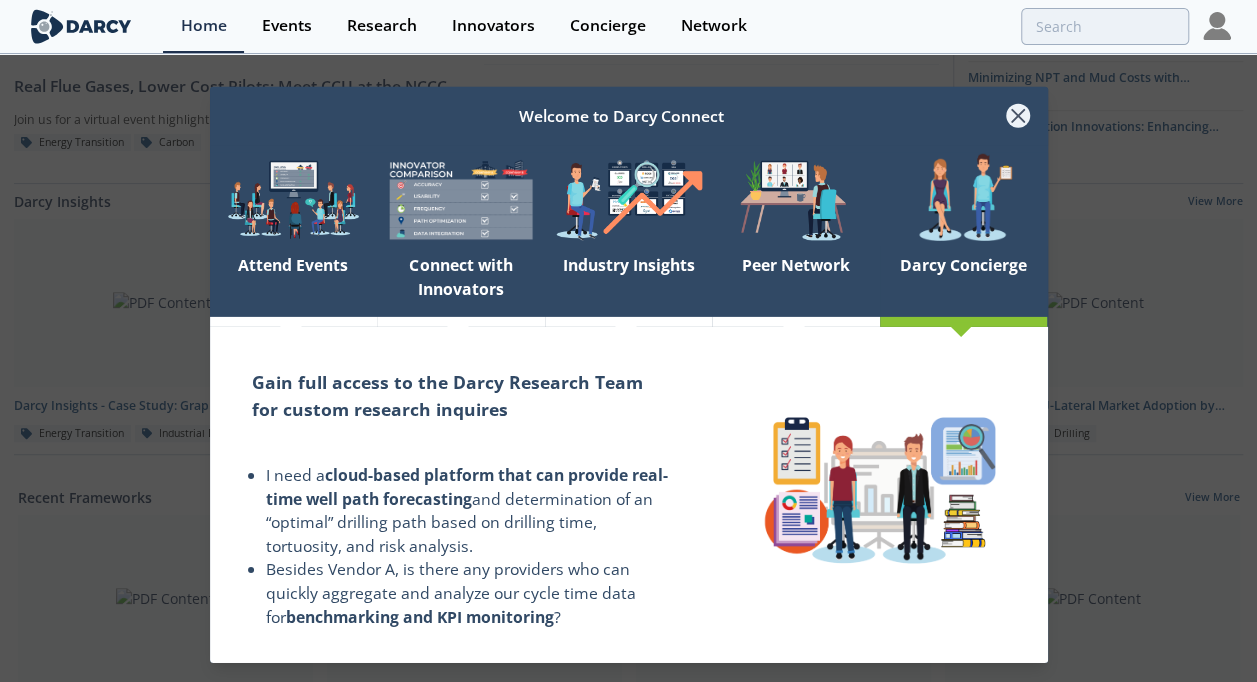 click 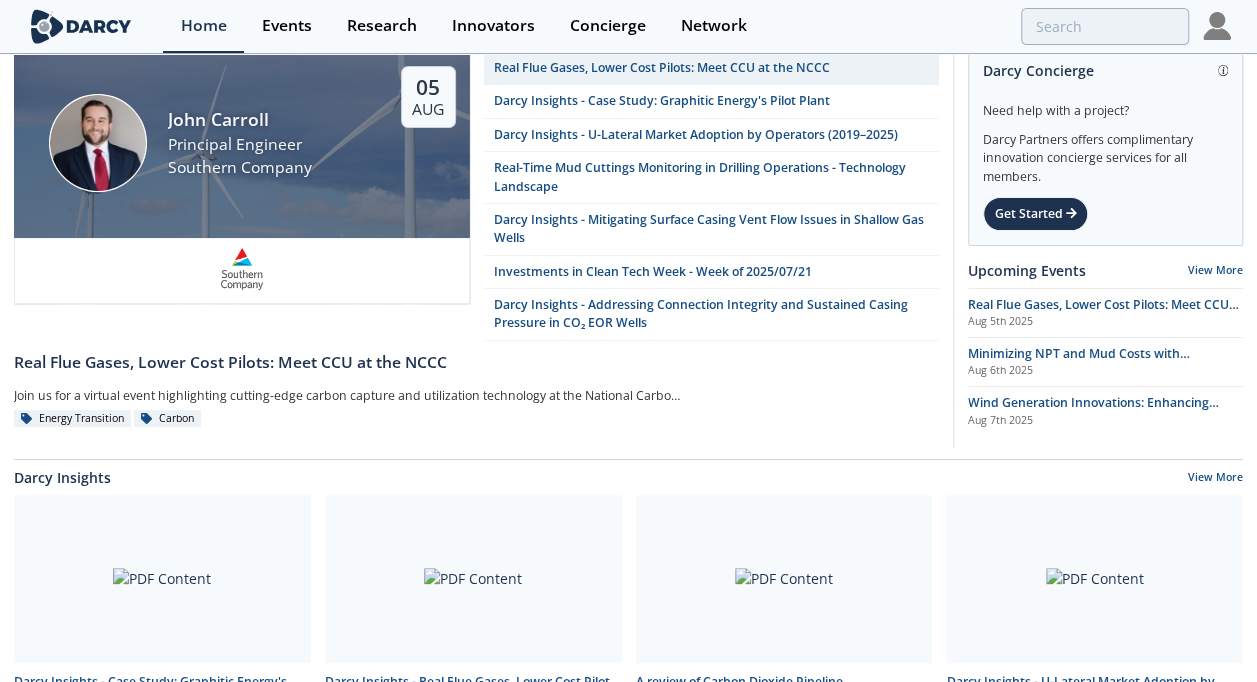scroll, scrollTop: 0, scrollLeft: 0, axis: both 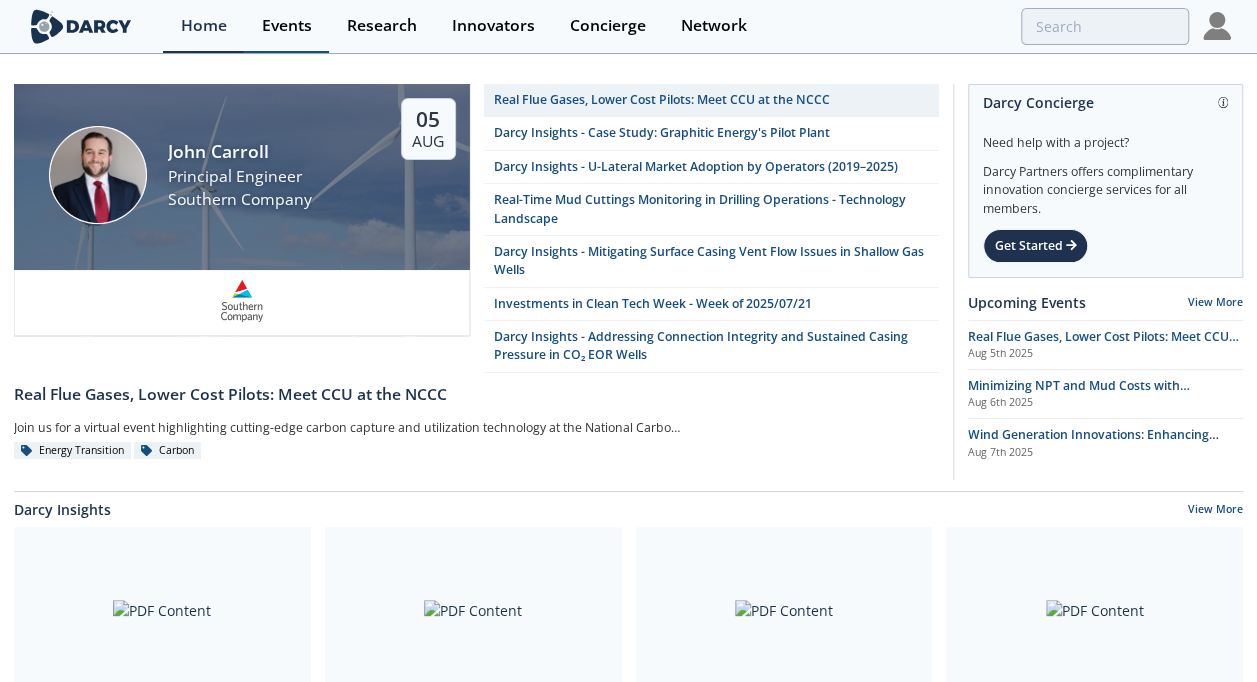 click on "Events" at bounding box center (287, 26) 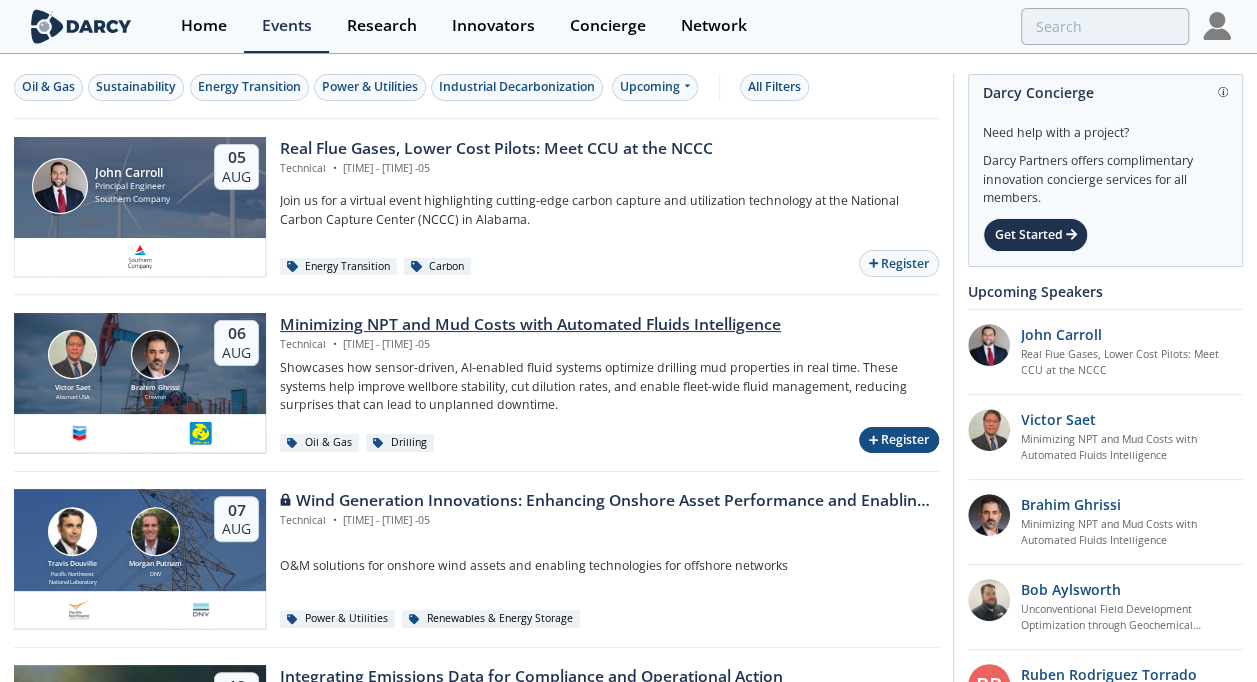 click on "Register" at bounding box center [899, 440] 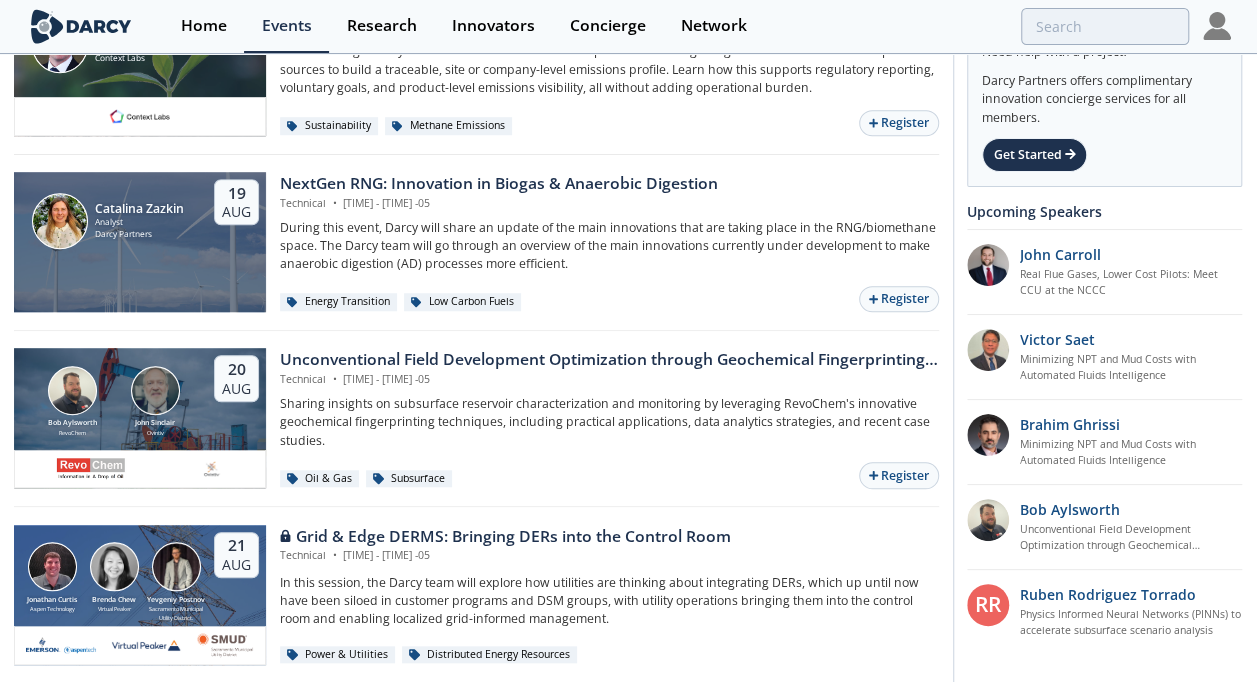 scroll, scrollTop: 700, scrollLeft: 0, axis: vertical 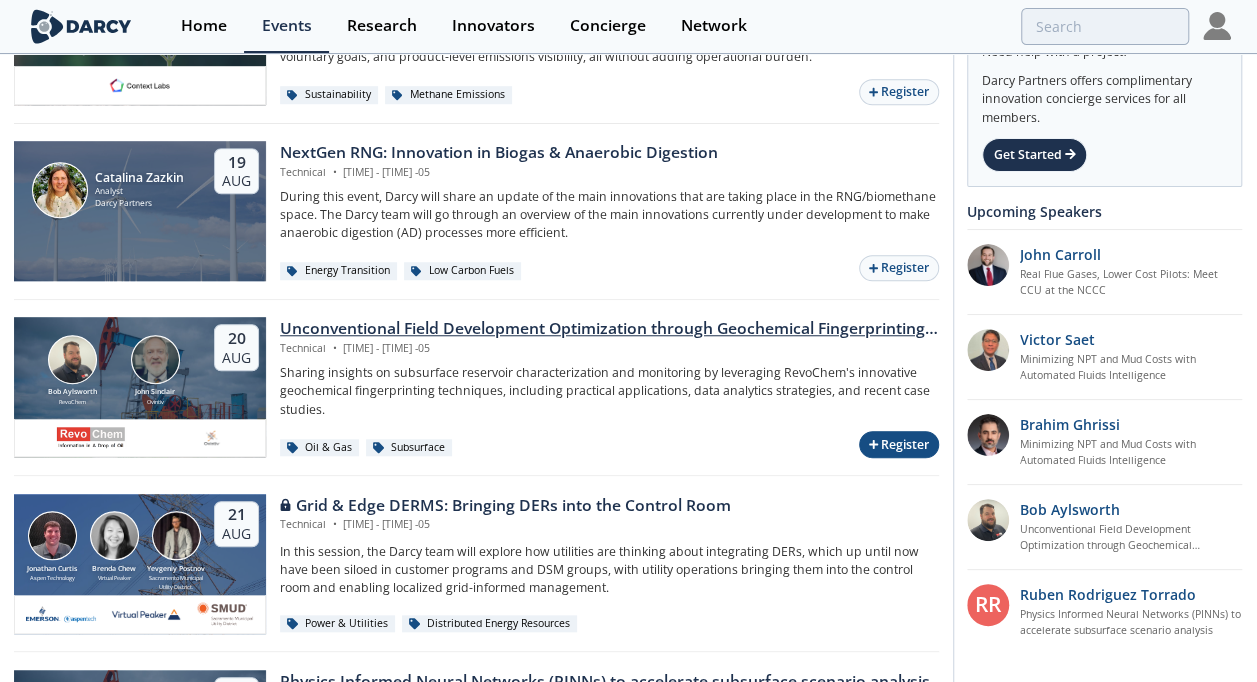 click on "Register" at bounding box center [899, 444] 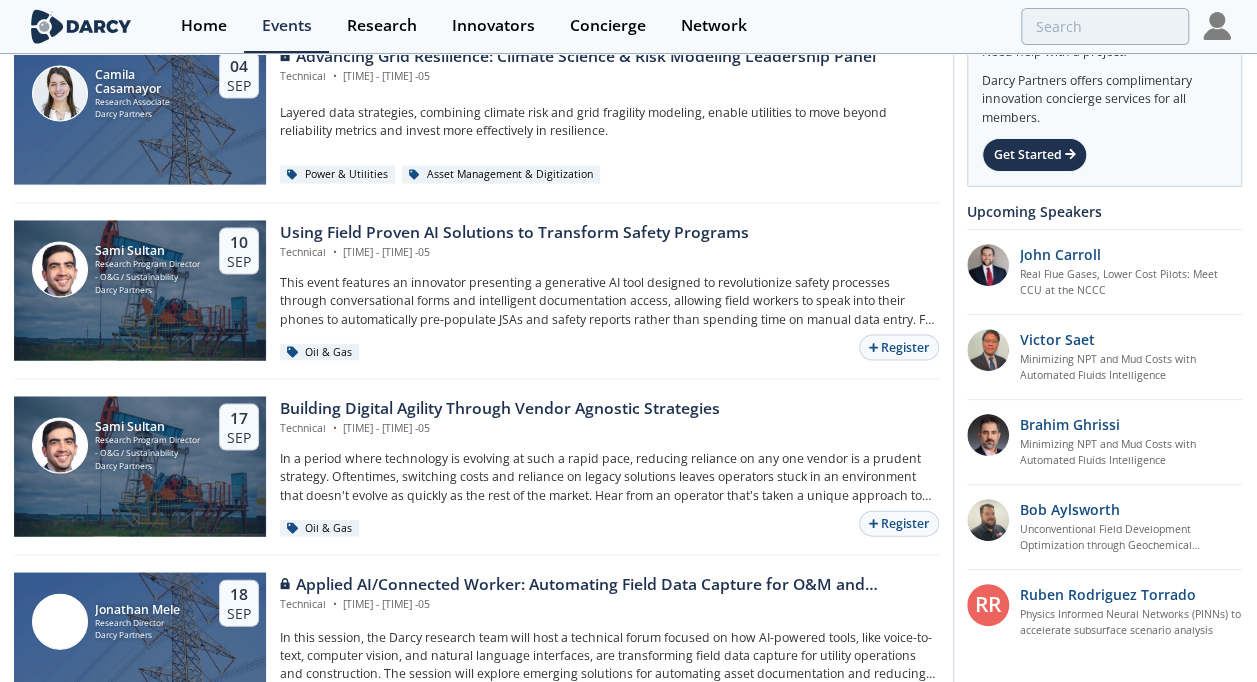 scroll, scrollTop: 1900, scrollLeft: 0, axis: vertical 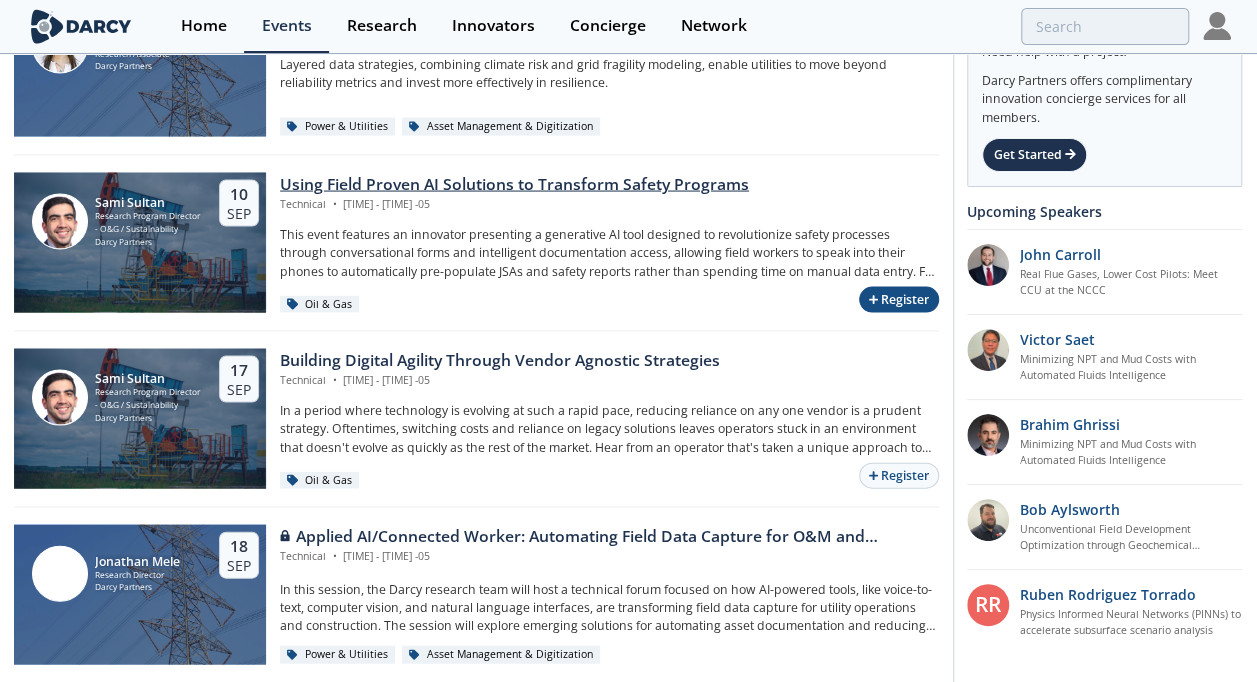 click on "Register" at bounding box center [899, 300] 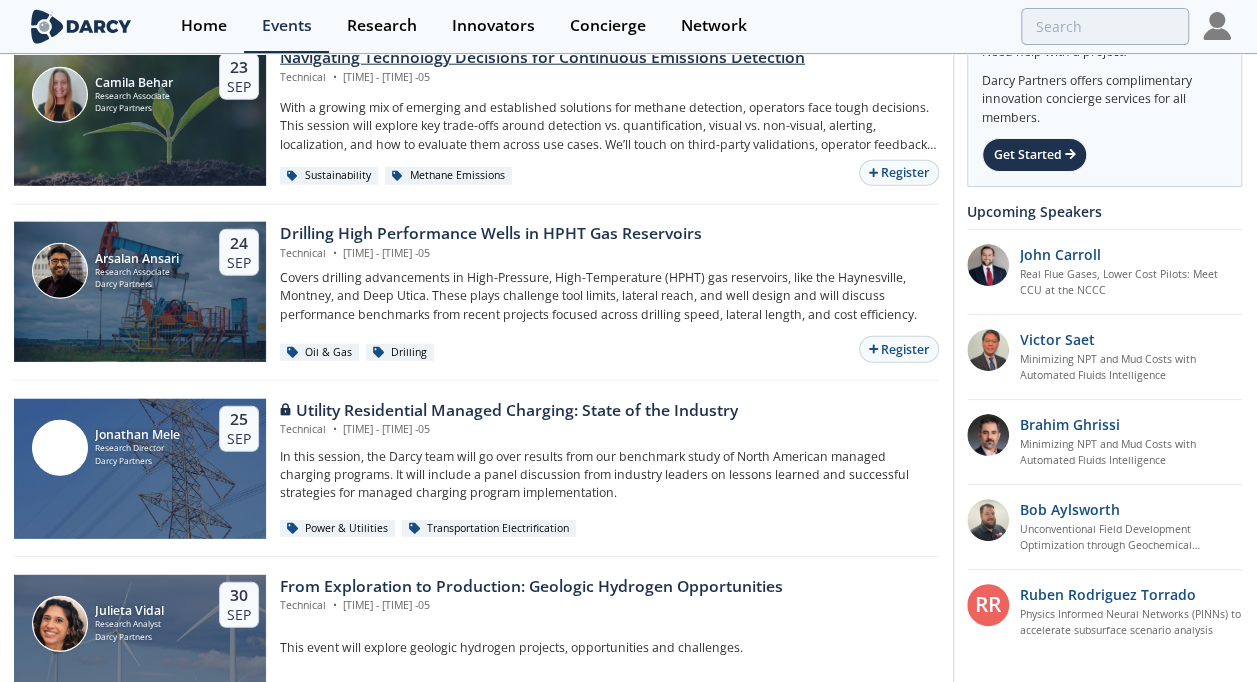 scroll, scrollTop: 2600, scrollLeft: 0, axis: vertical 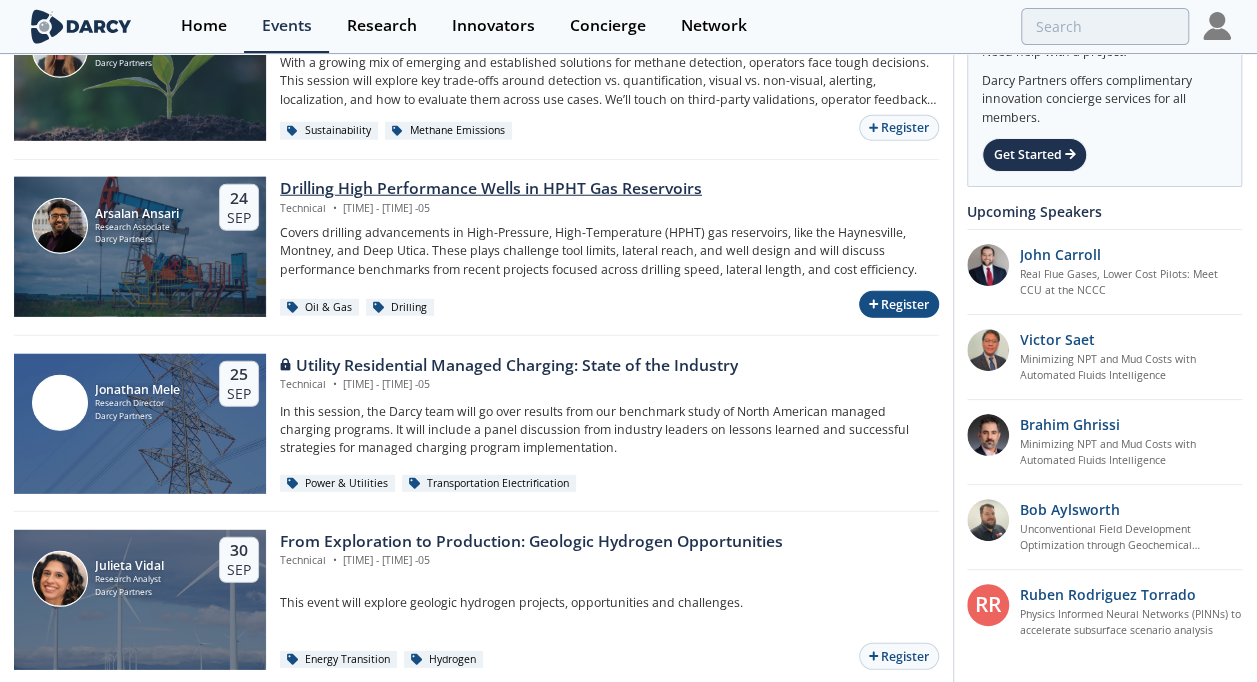 click on "Register" at bounding box center [899, 304] 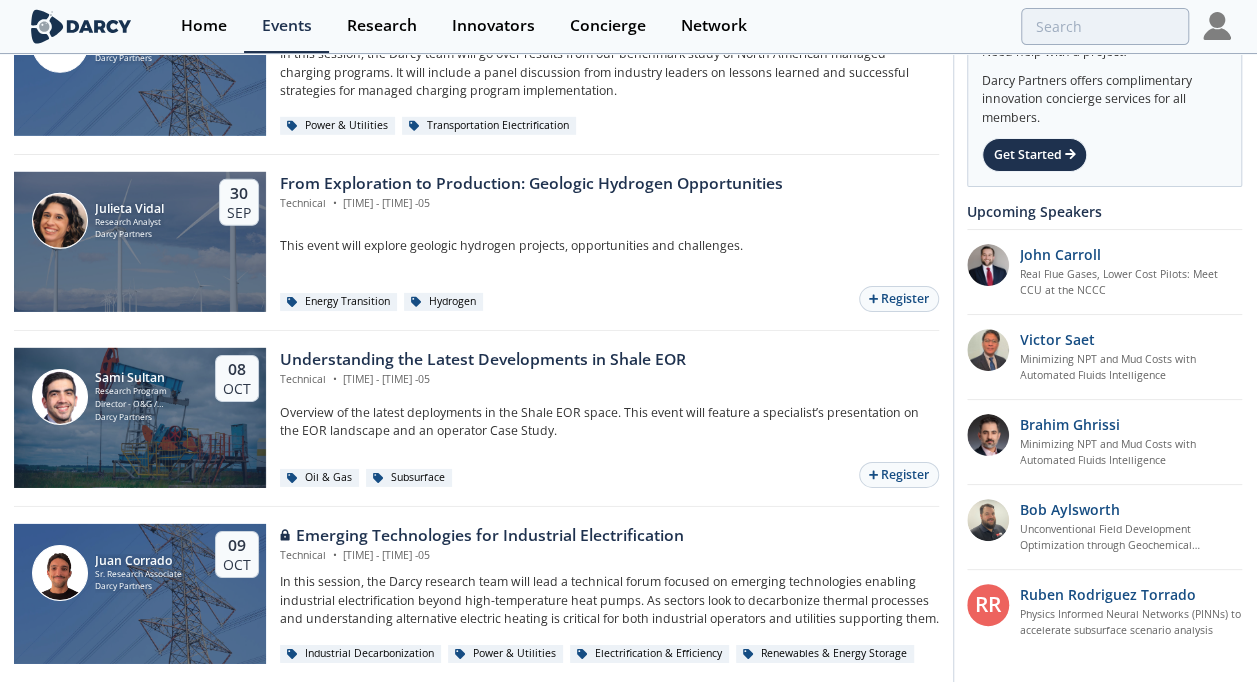 scroll, scrollTop: 3000, scrollLeft: 0, axis: vertical 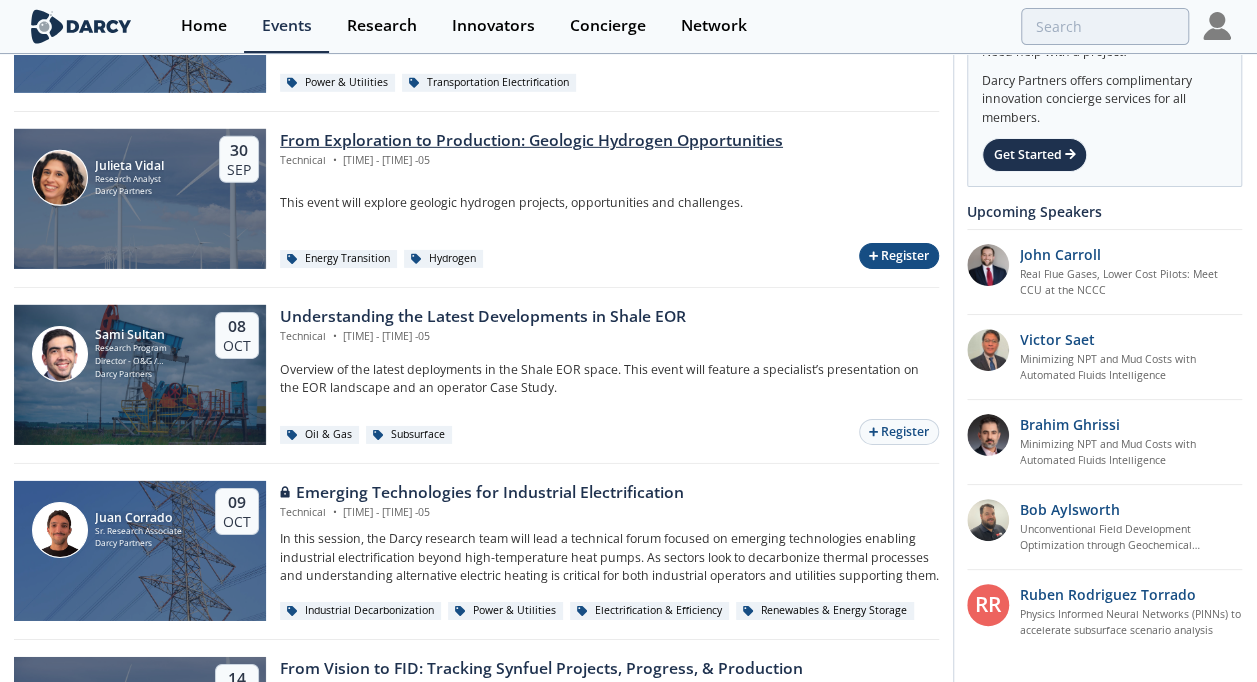 click on "Register" at bounding box center (899, 256) 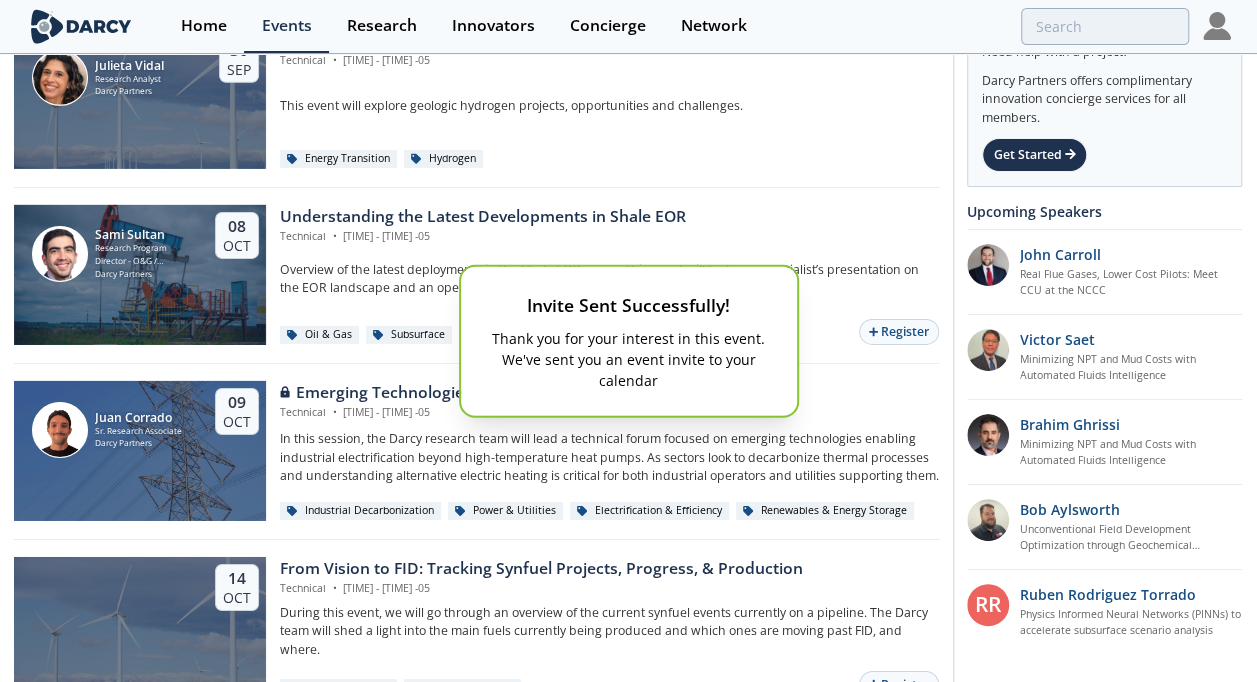 scroll, scrollTop: 3200, scrollLeft: 0, axis: vertical 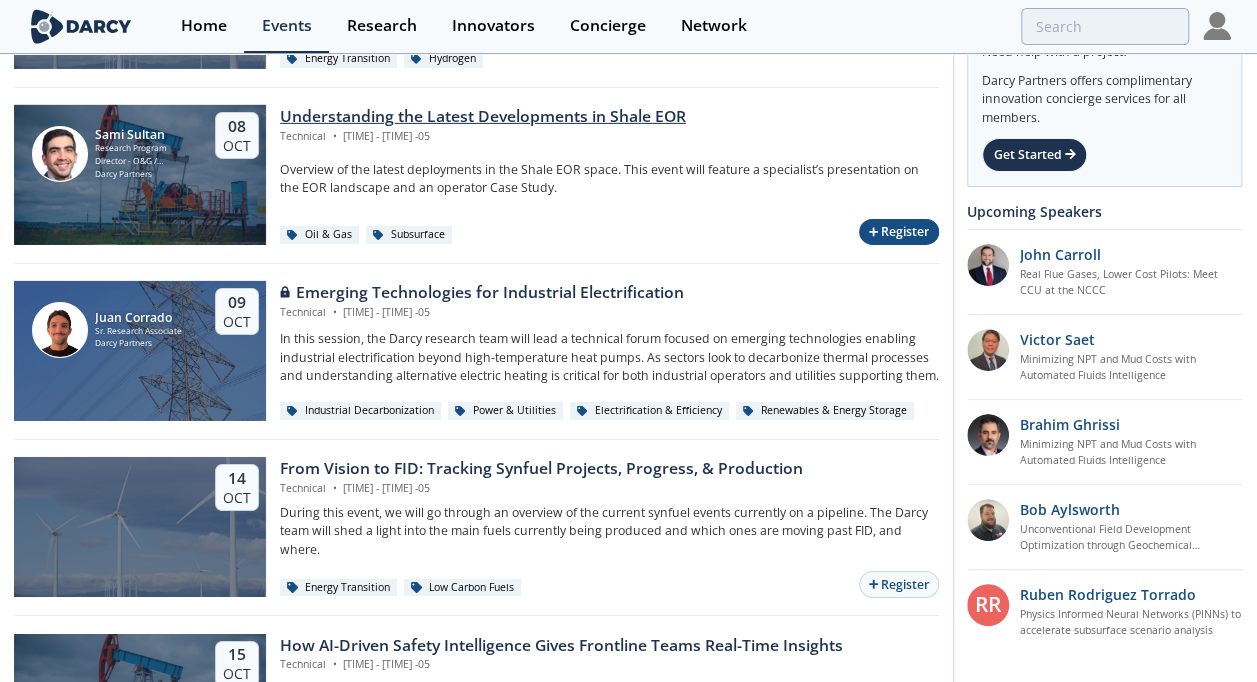 click on "Register" at bounding box center [899, 232] 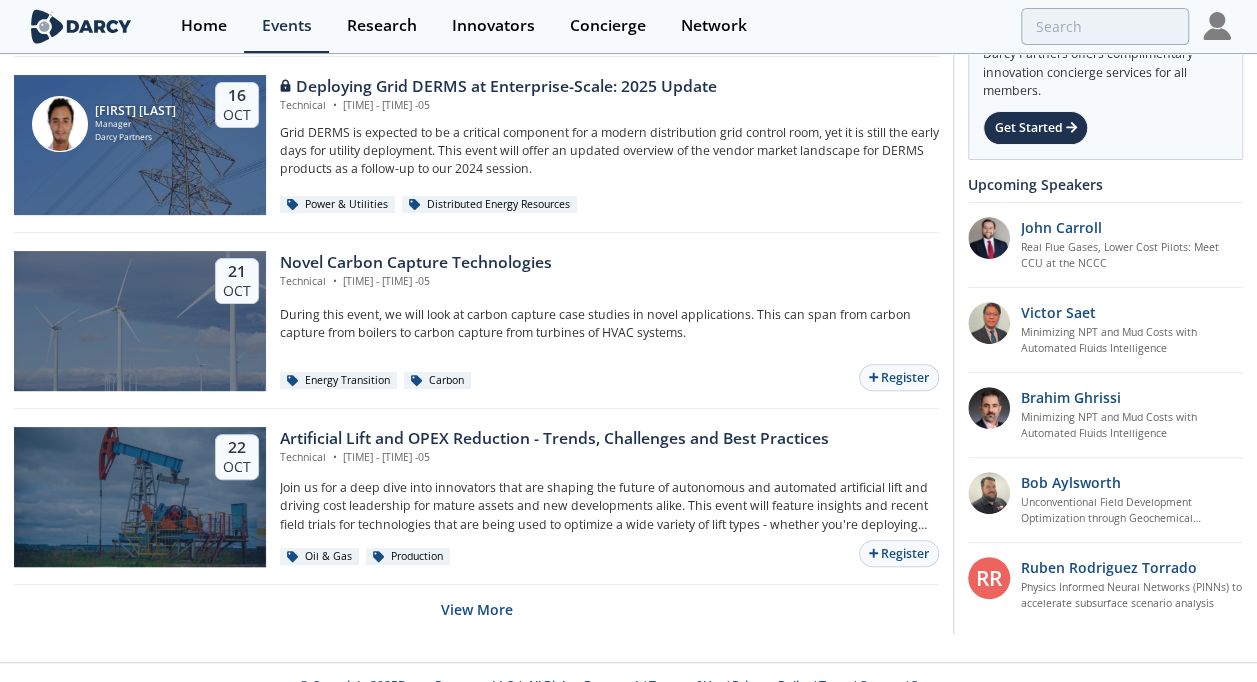scroll, scrollTop: 3952, scrollLeft: 0, axis: vertical 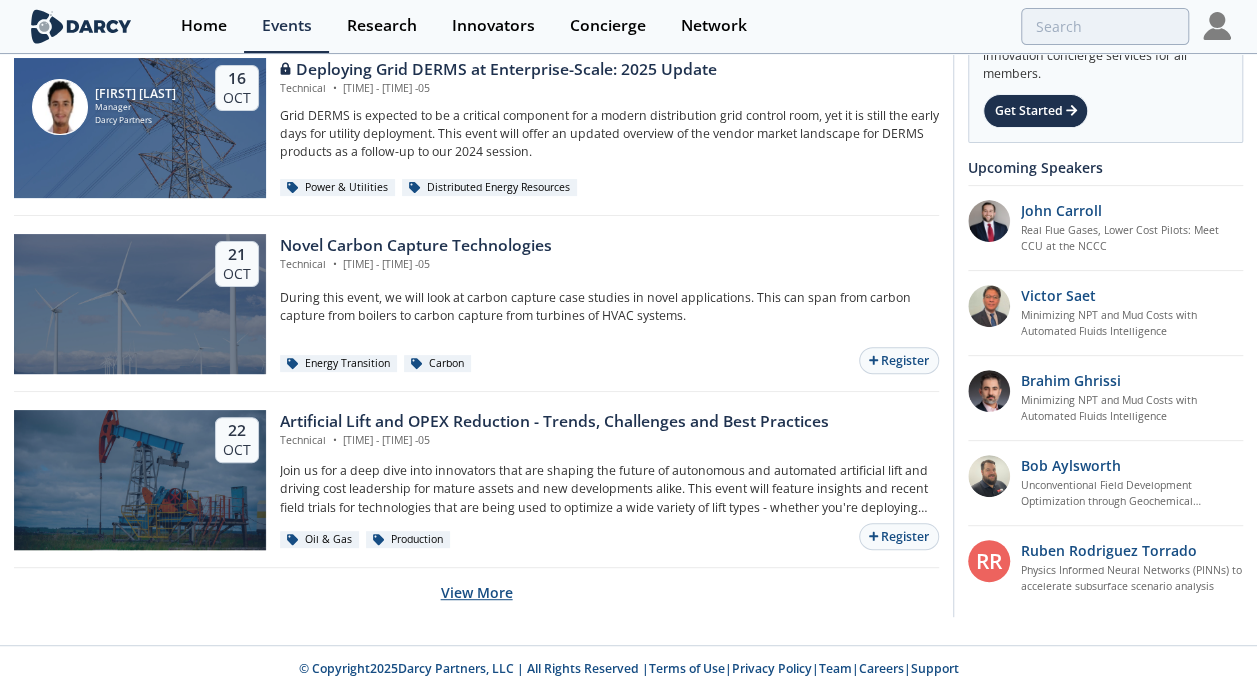 click on "View More" at bounding box center [477, 592] 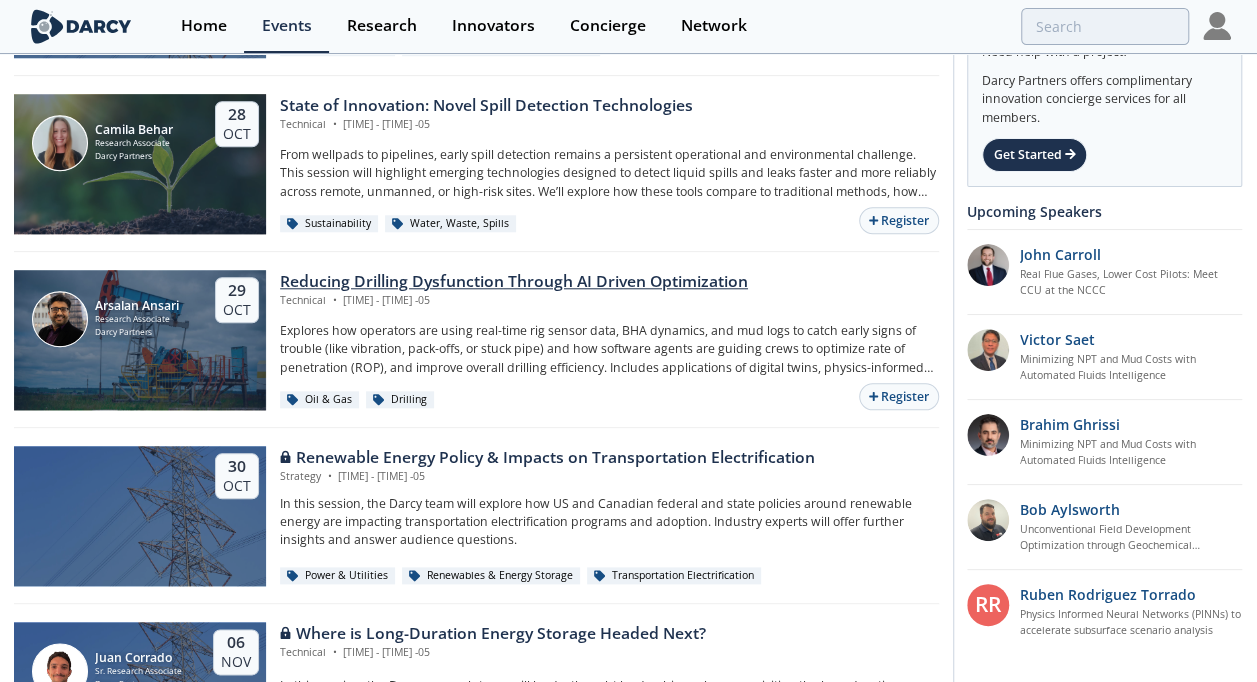 scroll, scrollTop: 4652, scrollLeft: 0, axis: vertical 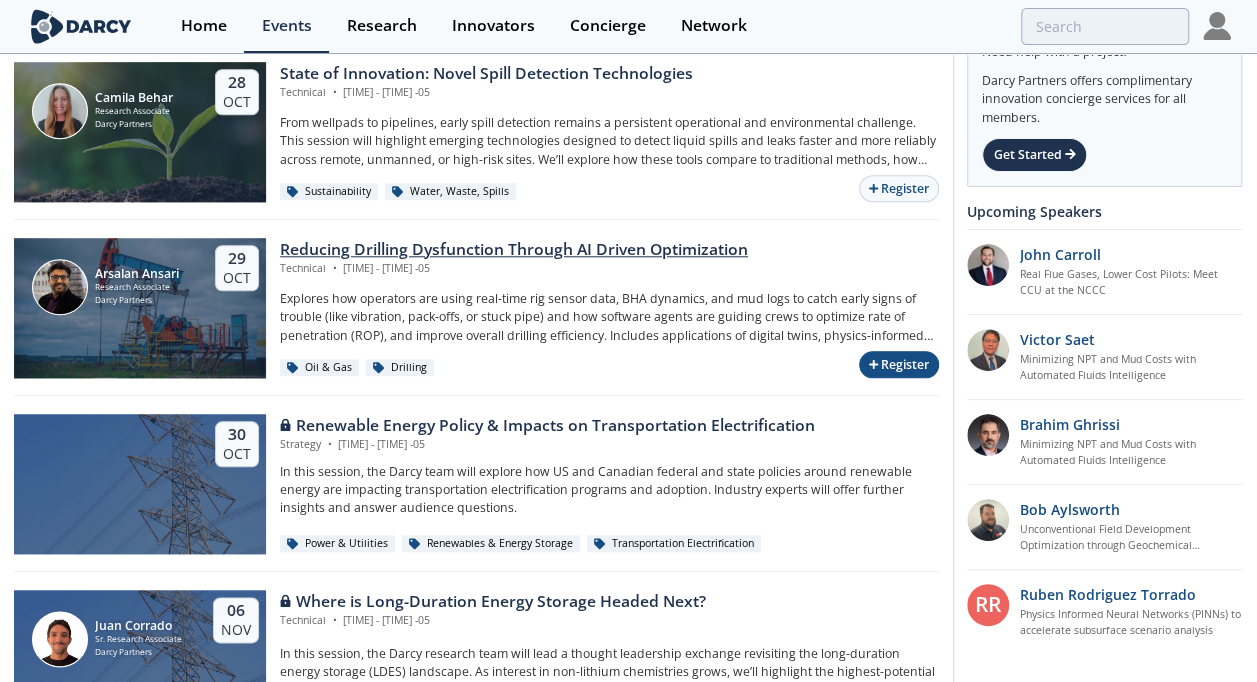 click on "Register" at bounding box center (899, 364) 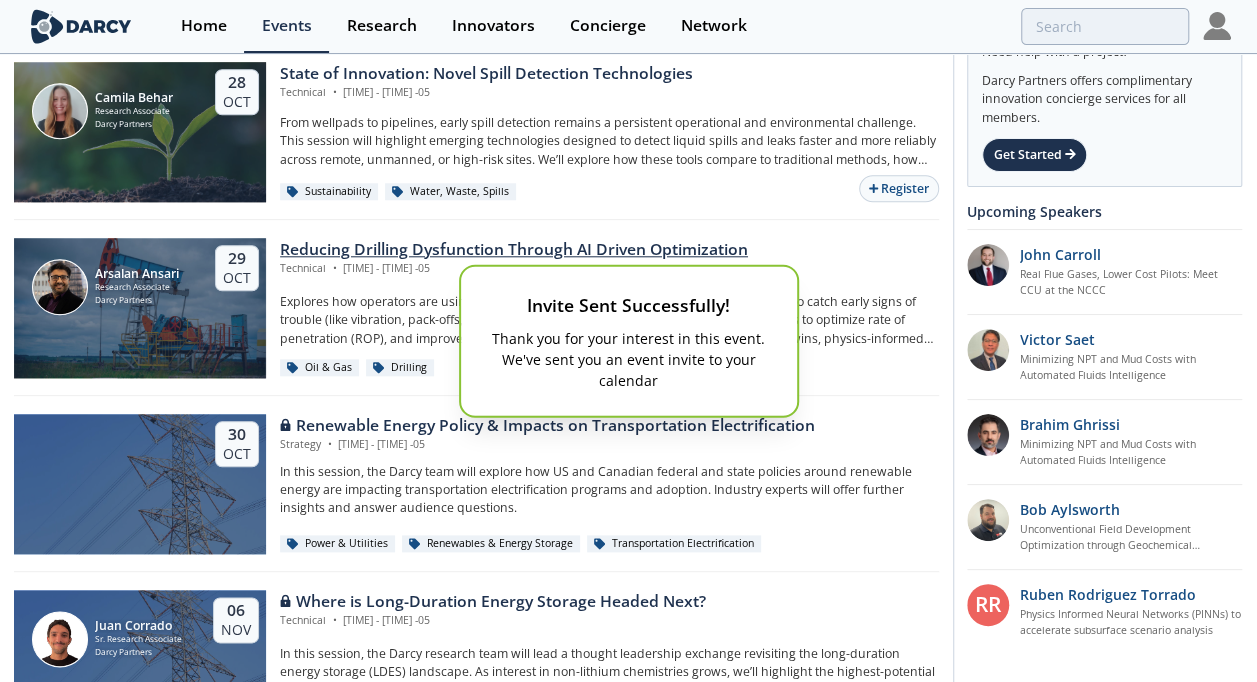 click on "Invite Sent Successfully!
Thank you for your interest in this event. We've sent you an event invite to your calendar" at bounding box center (628, 341) 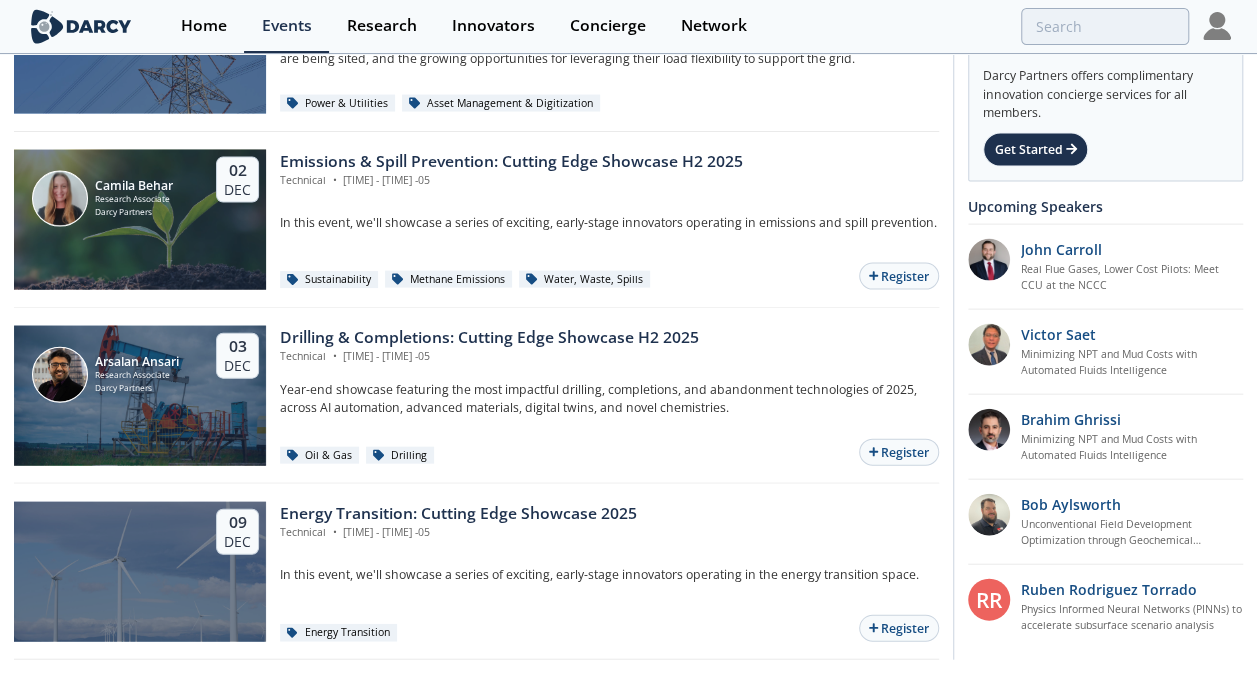 scroll, scrollTop: 5835, scrollLeft: 0, axis: vertical 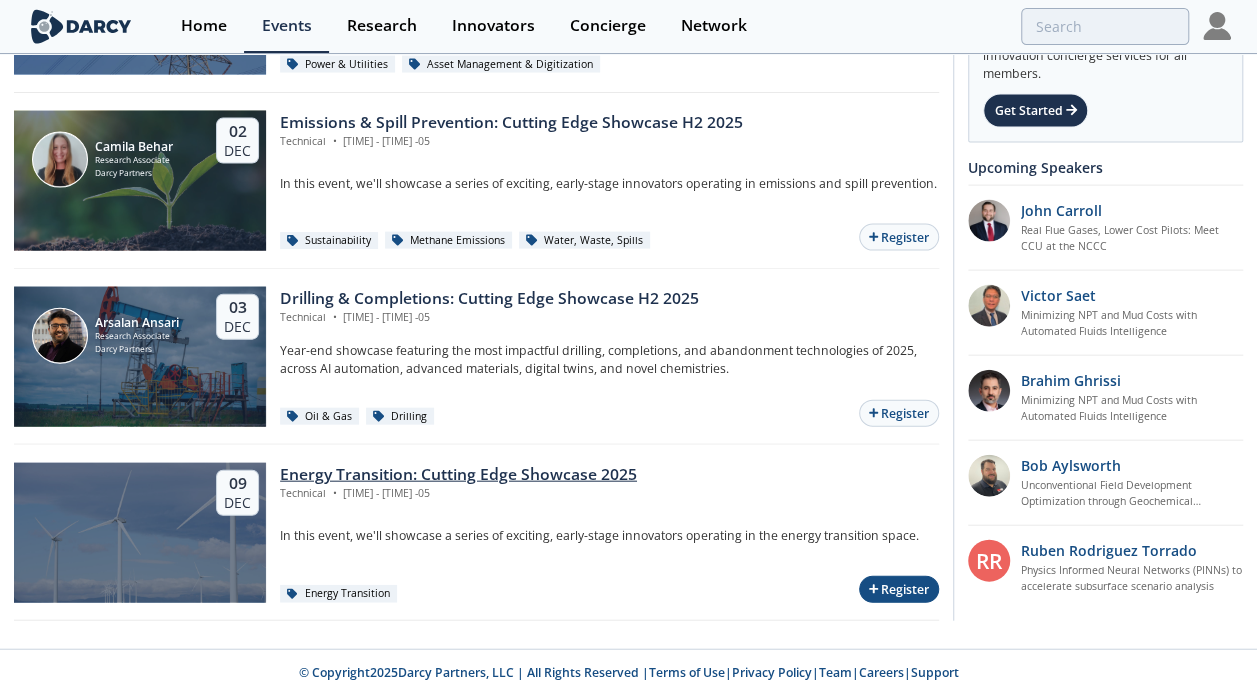 click on "Register" at bounding box center (899, 589) 